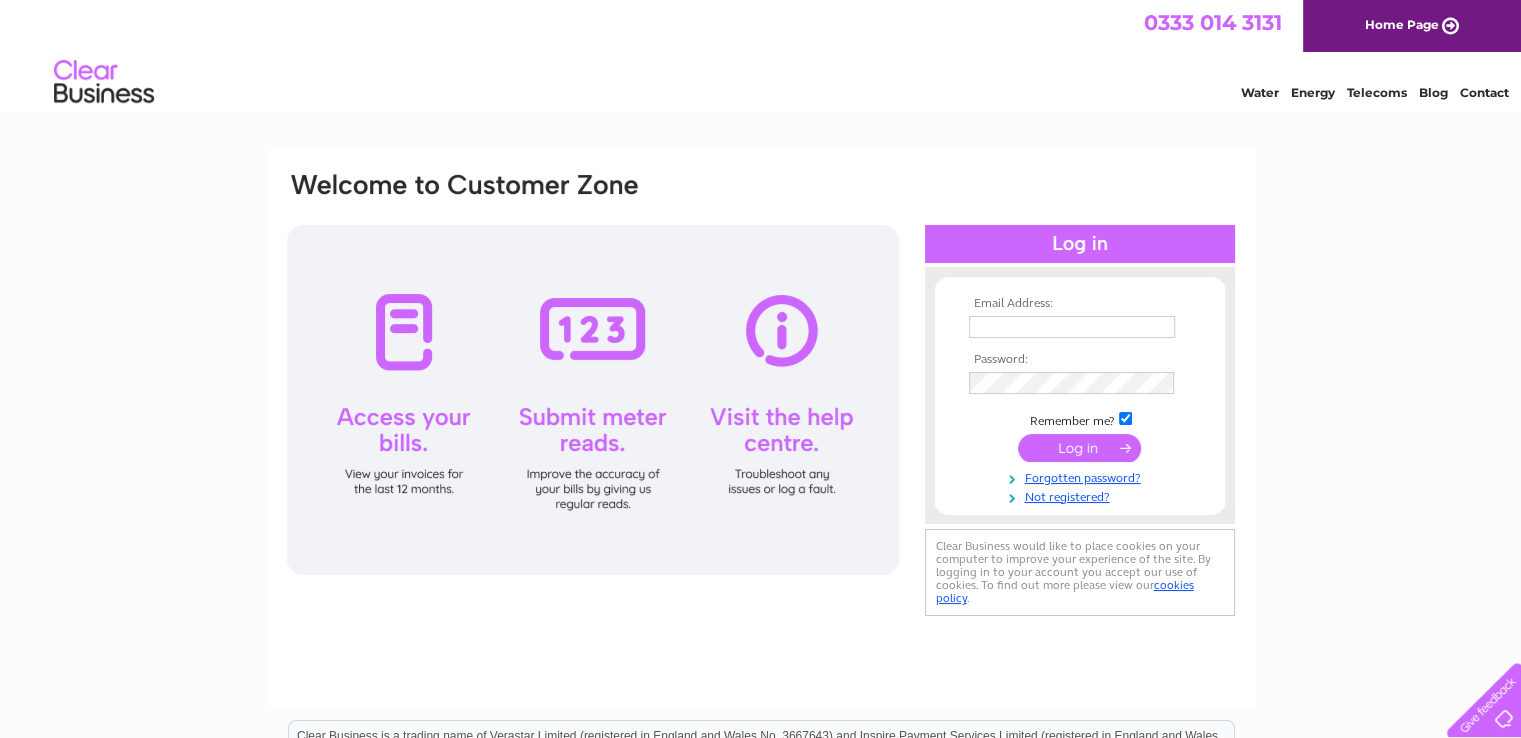 scroll, scrollTop: 0, scrollLeft: 0, axis: both 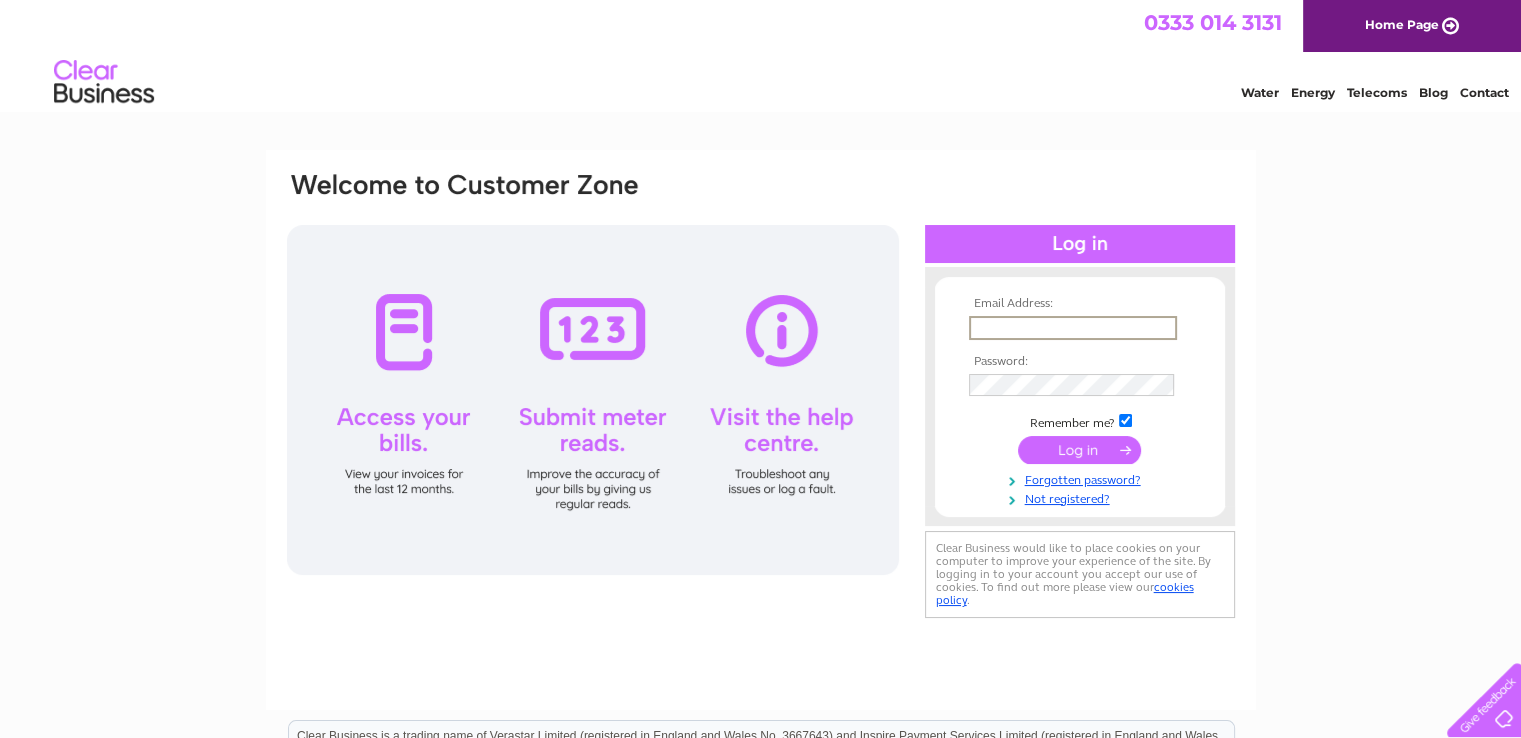 paste on "s.k@aberdeenls.co.uk" 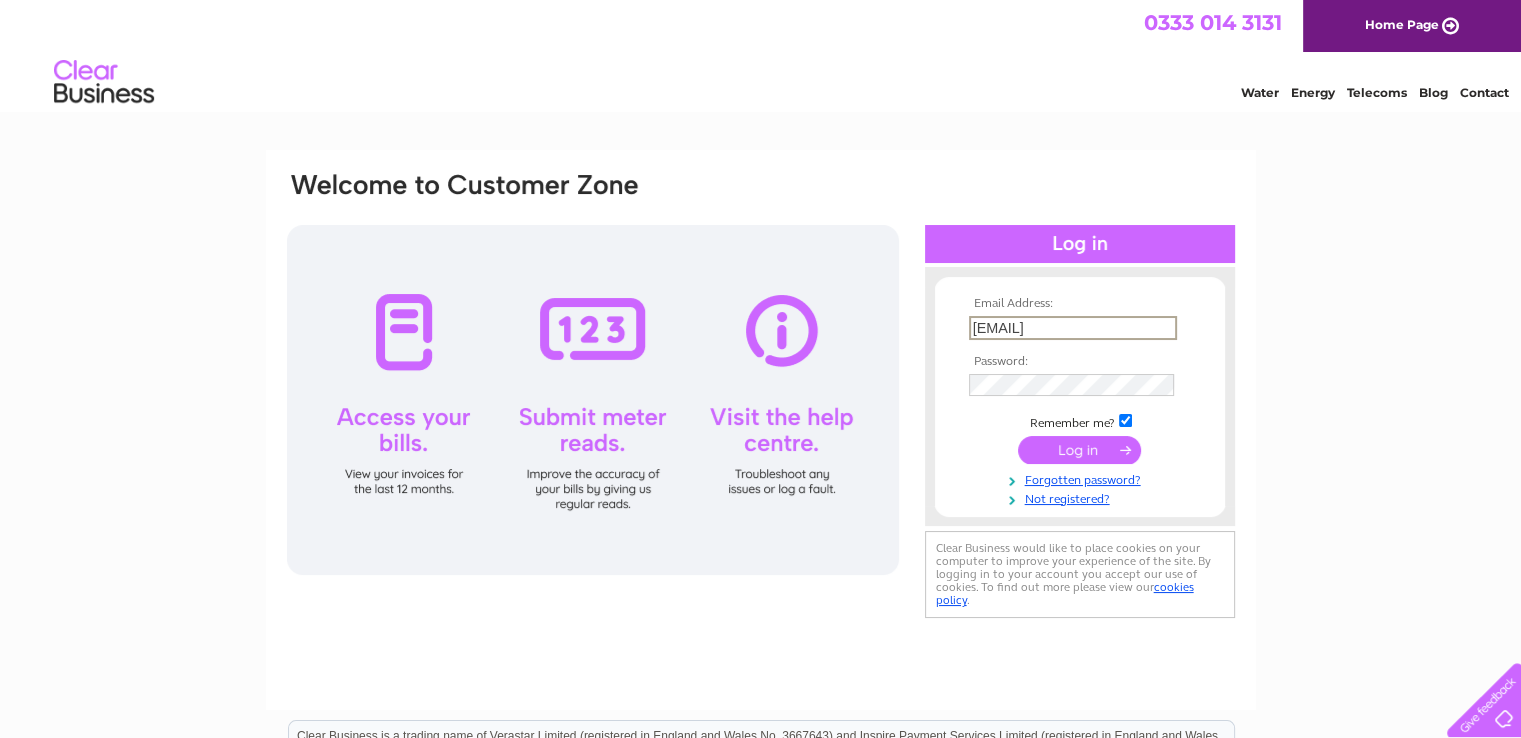 type on "s.k@aberdeenls.co.uk" 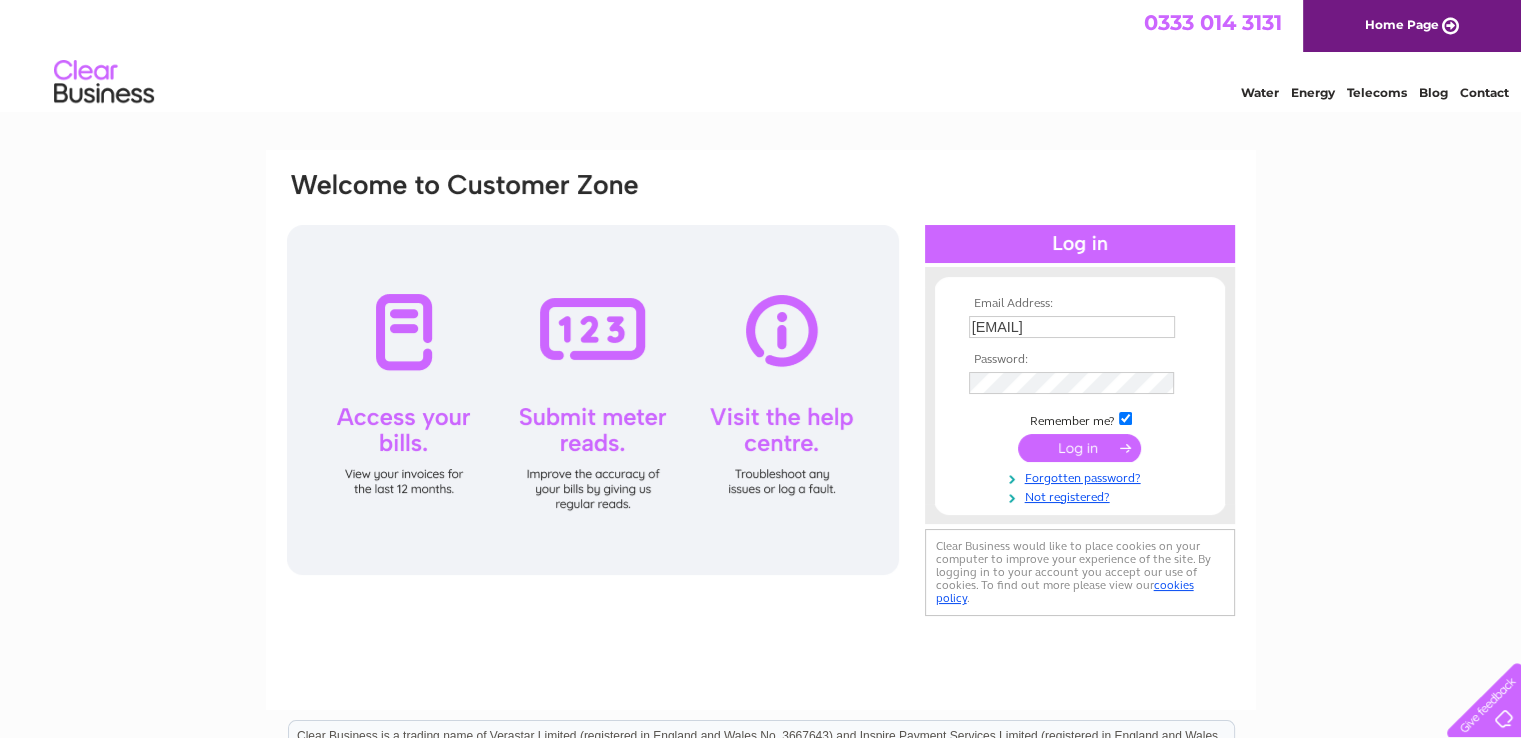 click at bounding box center (1079, 448) 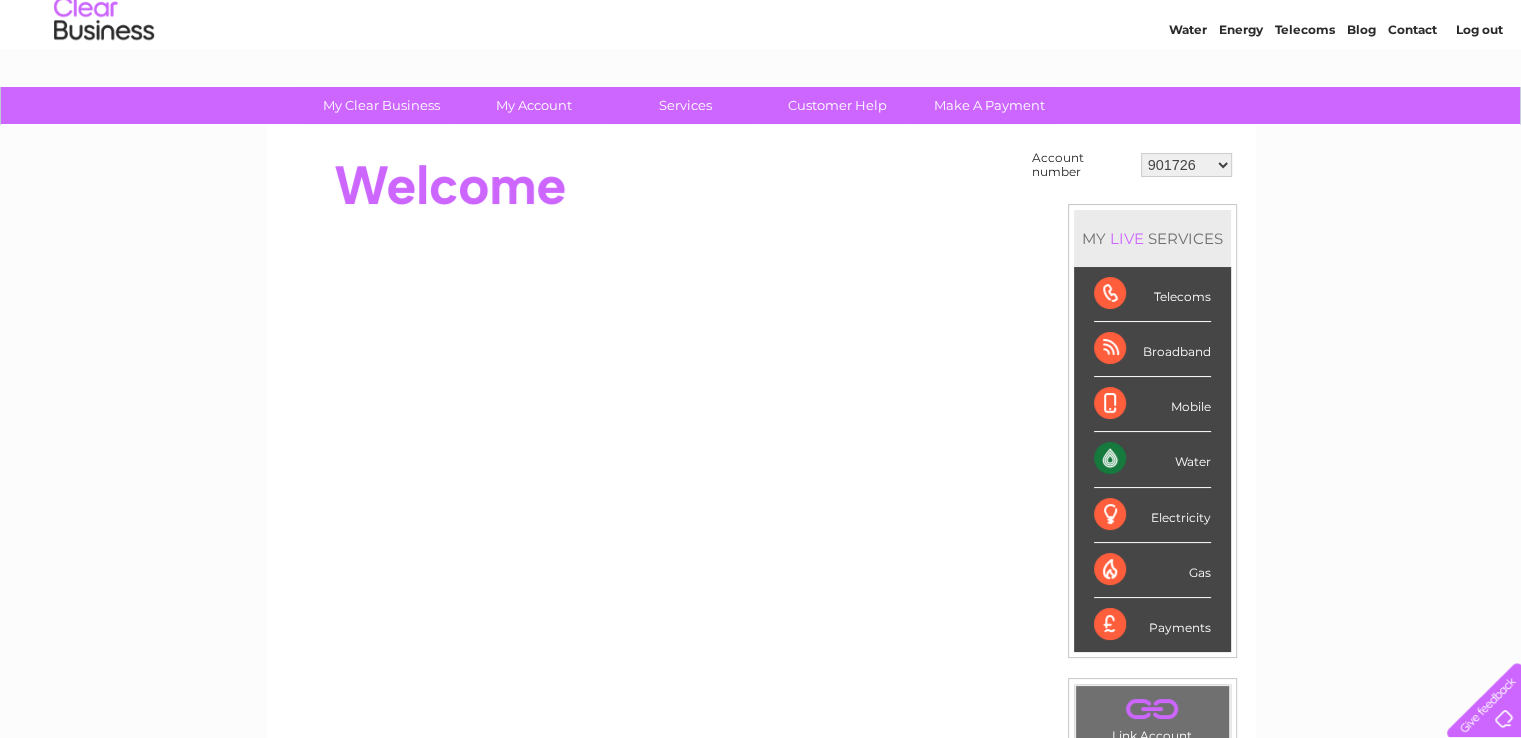 scroll, scrollTop: 60, scrollLeft: 0, axis: vertical 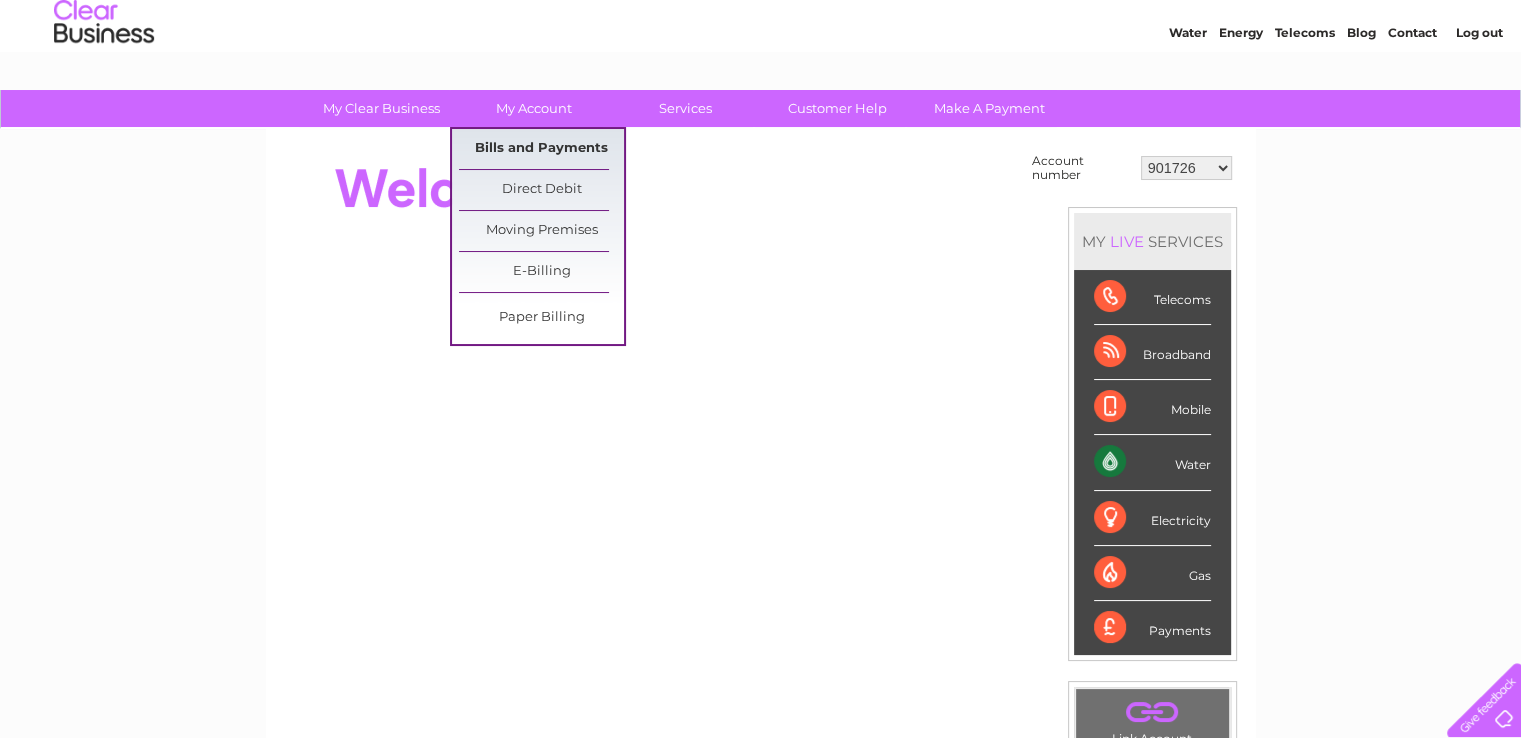 click on "Bills and Payments" at bounding box center (541, 149) 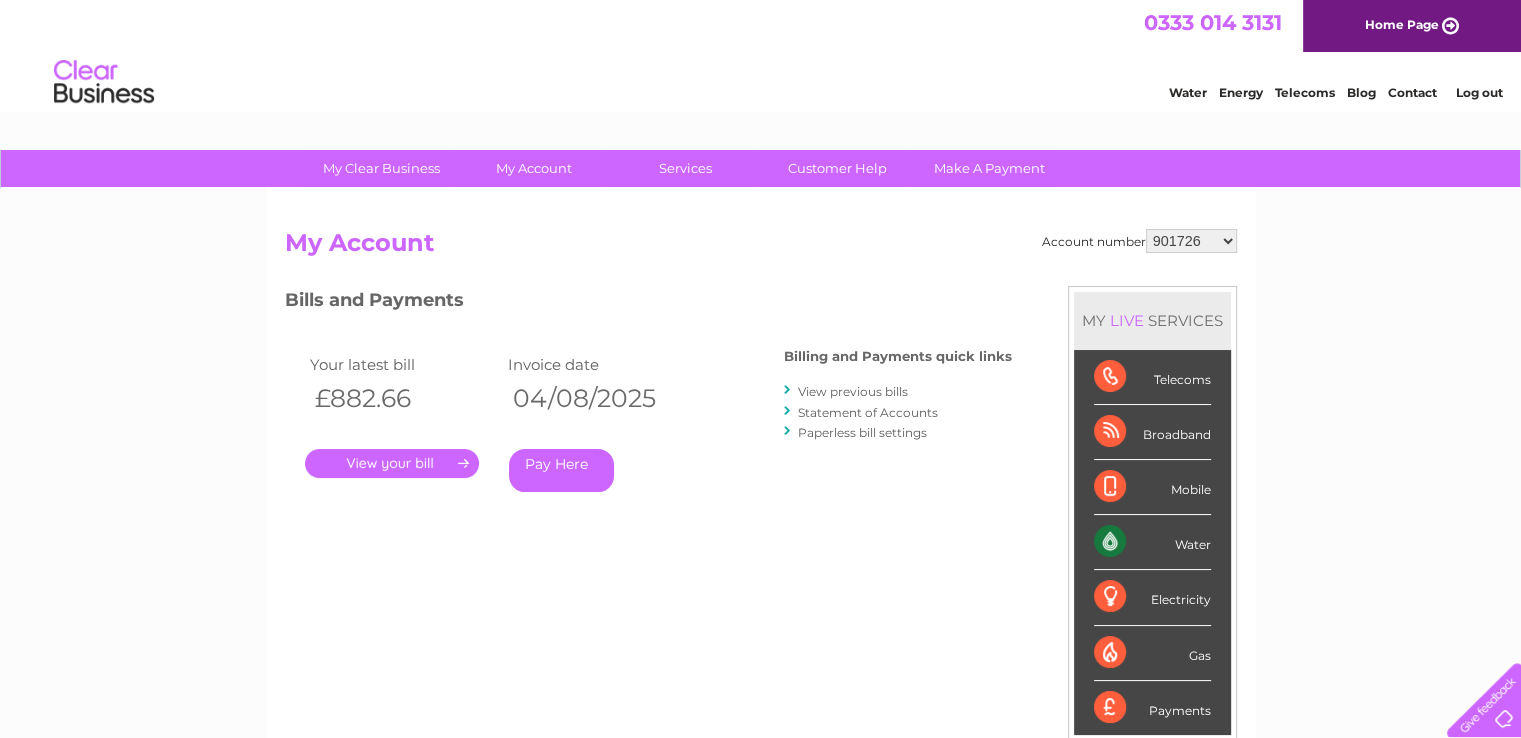 scroll, scrollTop: 0, scrollLeft: 0, axis: both 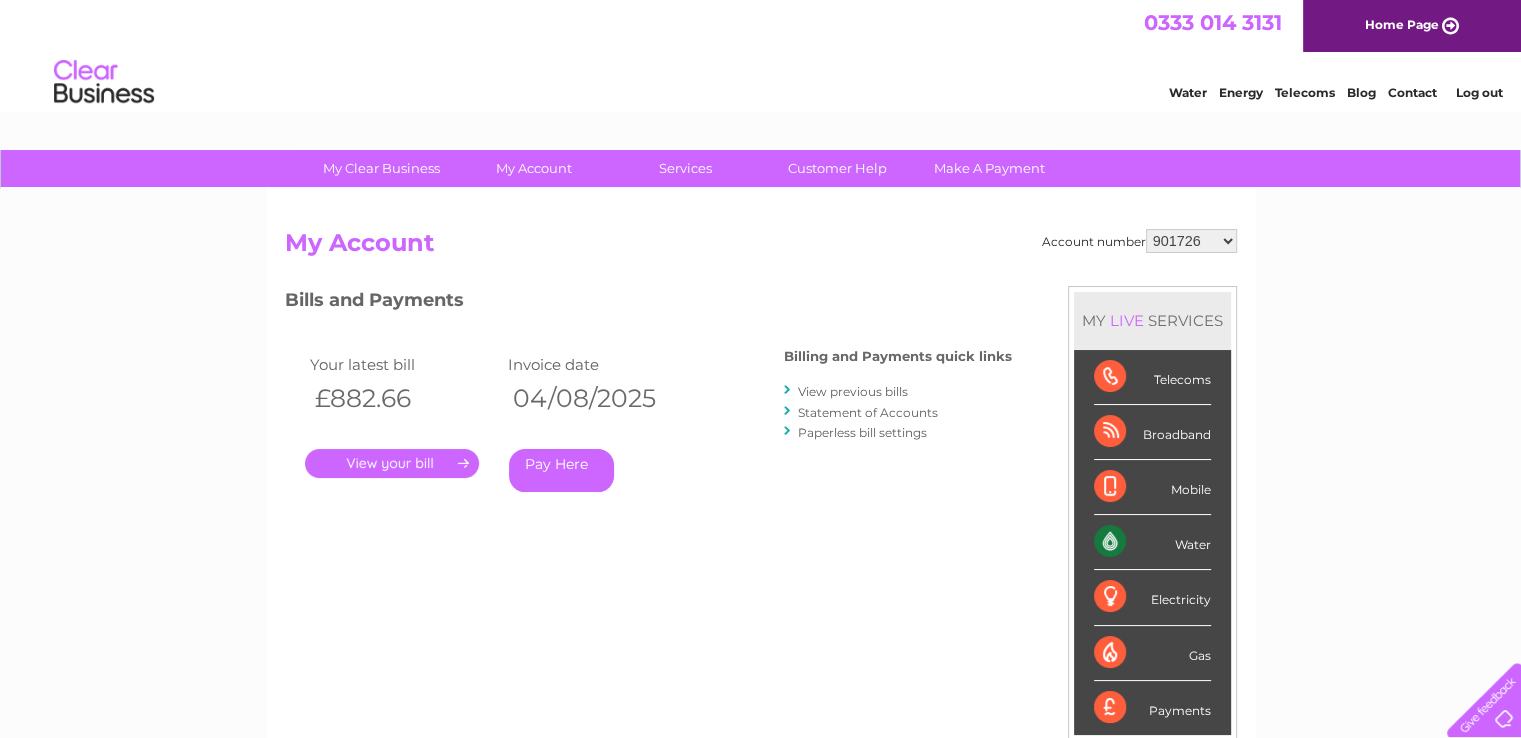 click on "901726
901731
901733
901734
901736
901740
901743
901747
901749
901750
901751
901752
901754
932911
980629
981342
1084784
30277373
30294286" at bounding box center (1191, 241) 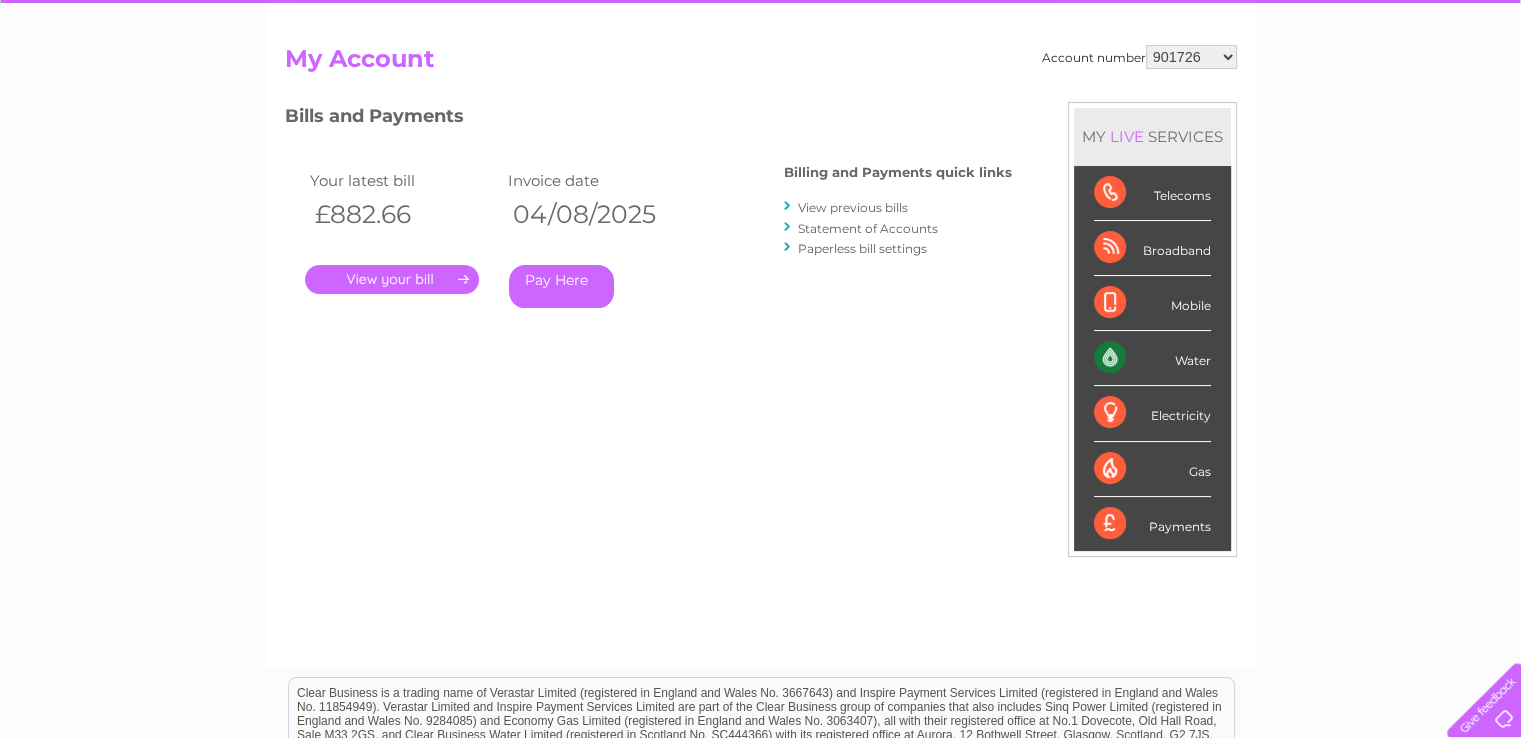 click on "." at bounding box center [392, 279] 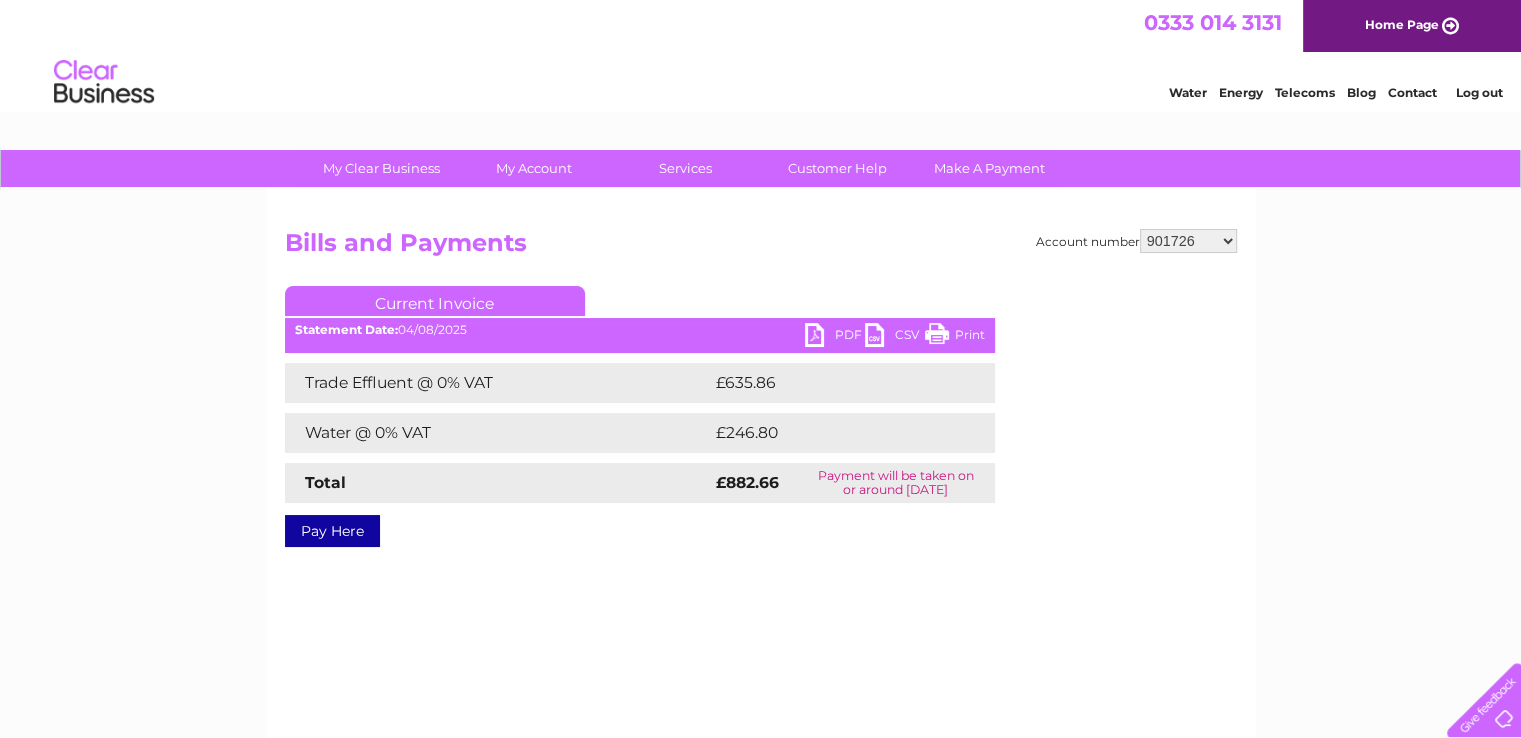 scroll, scrollTop: 0, scrollLeft: 0, axis: both 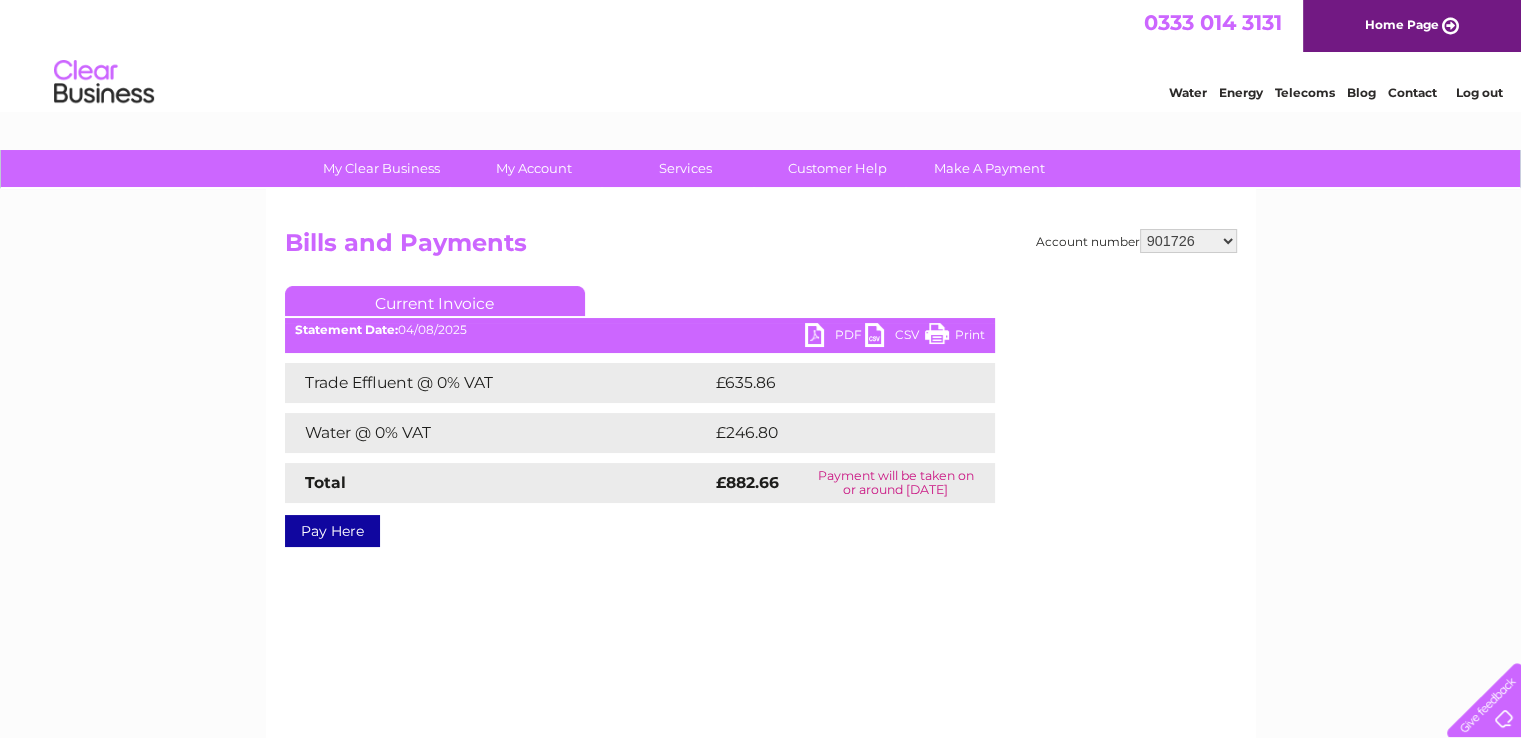 click on "PDF" at bounding box center (835, 337) 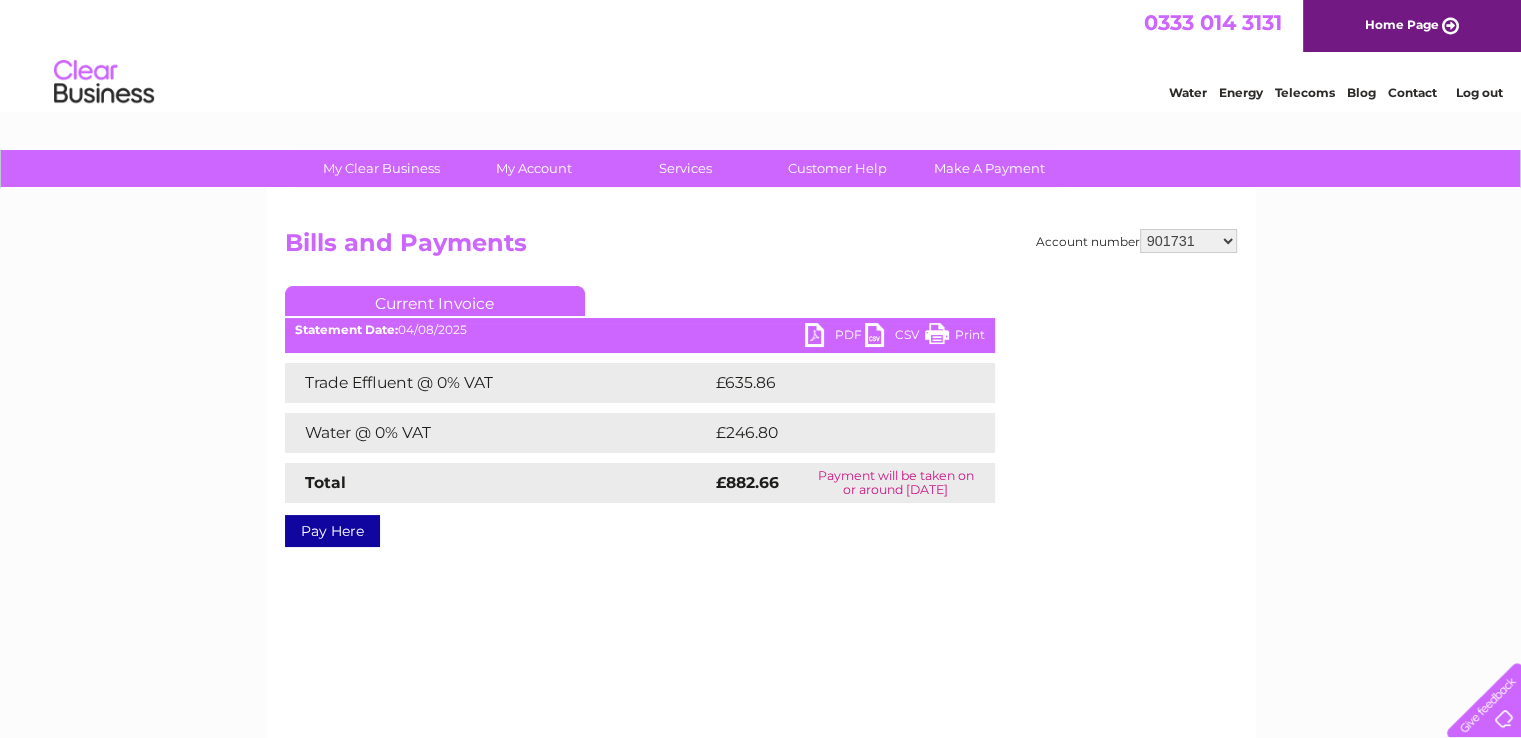 click on "901726
901731
901733
901734
901736
901740
901743
901747
901749
901750
901751
901752
901754
932911
980629
981342
1084784
30277373
30294286" at bounding box center (1188, 241) 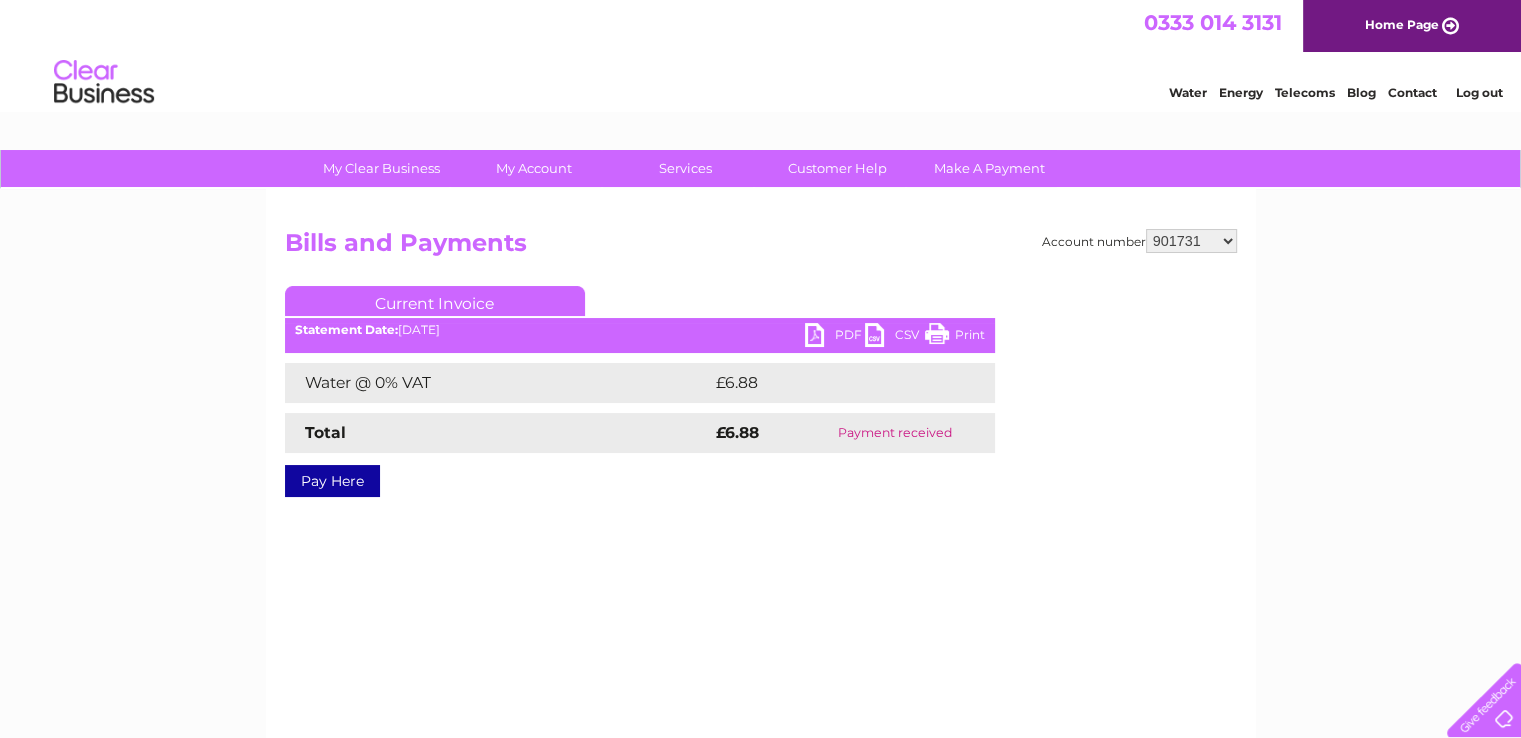 scroll, scrollTop: 0, scrollLeft: 0, axis: both 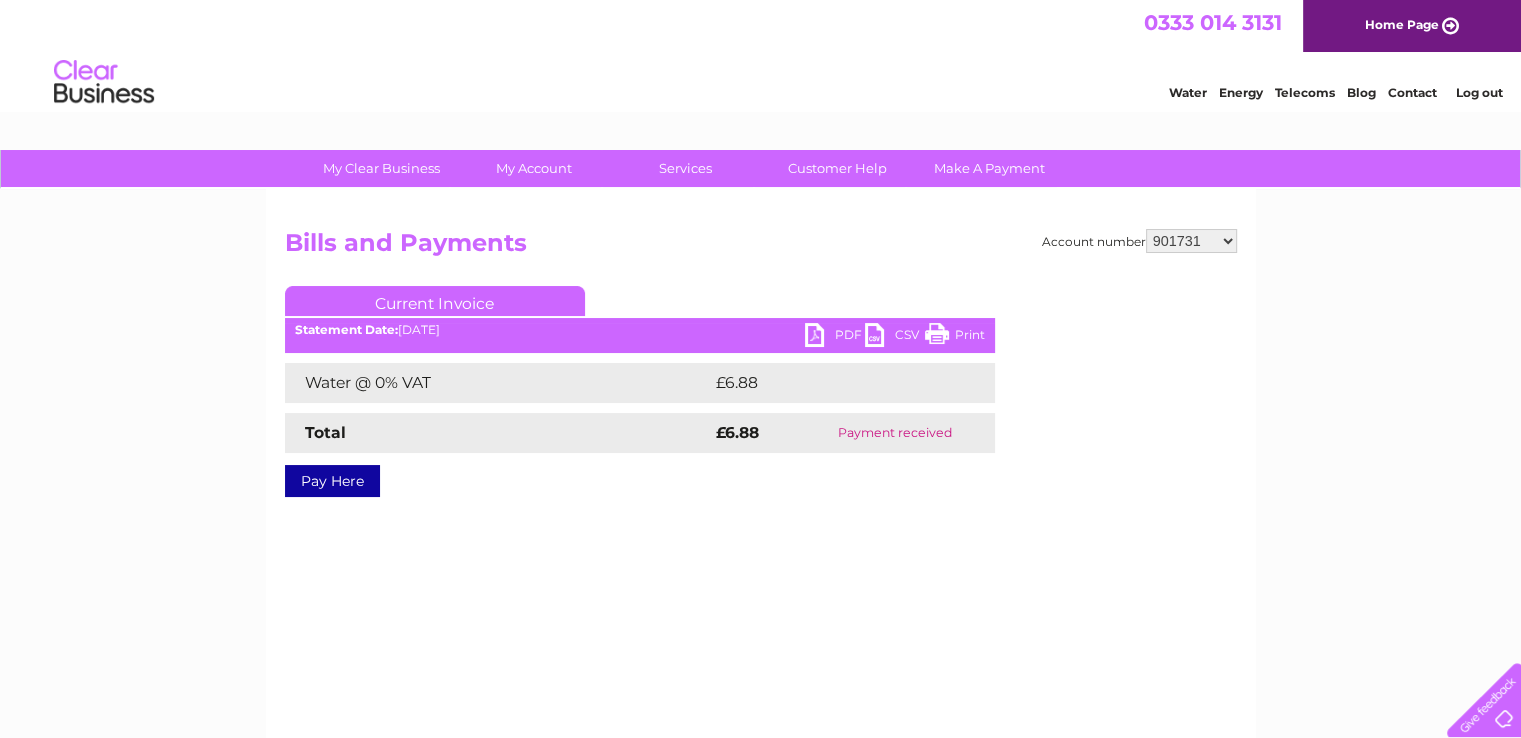 click on "901726
901731
901733
901734
901736
901740
901743
901747
901749
901750
901751
901752
901754
932911
980629
981342
1084784
30277373
30294286" at bounding box center (1191, 241) 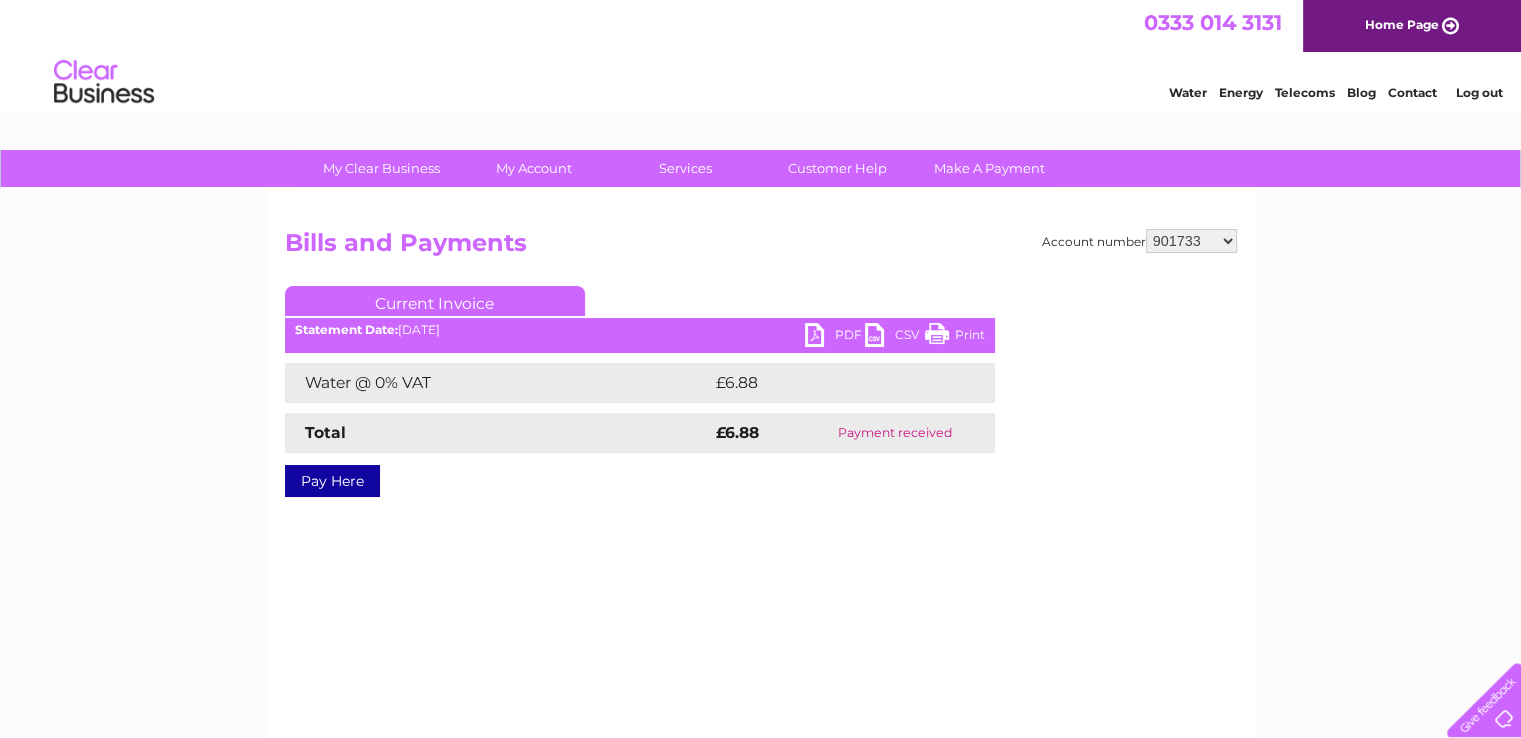 click on "901726
901731
901733
901734
901736
901740
901743
901747
901749
901750
901751
901752
901754
932911
980629
981342
1084784
30277373
30294286" at bounding box center (1191, 241) 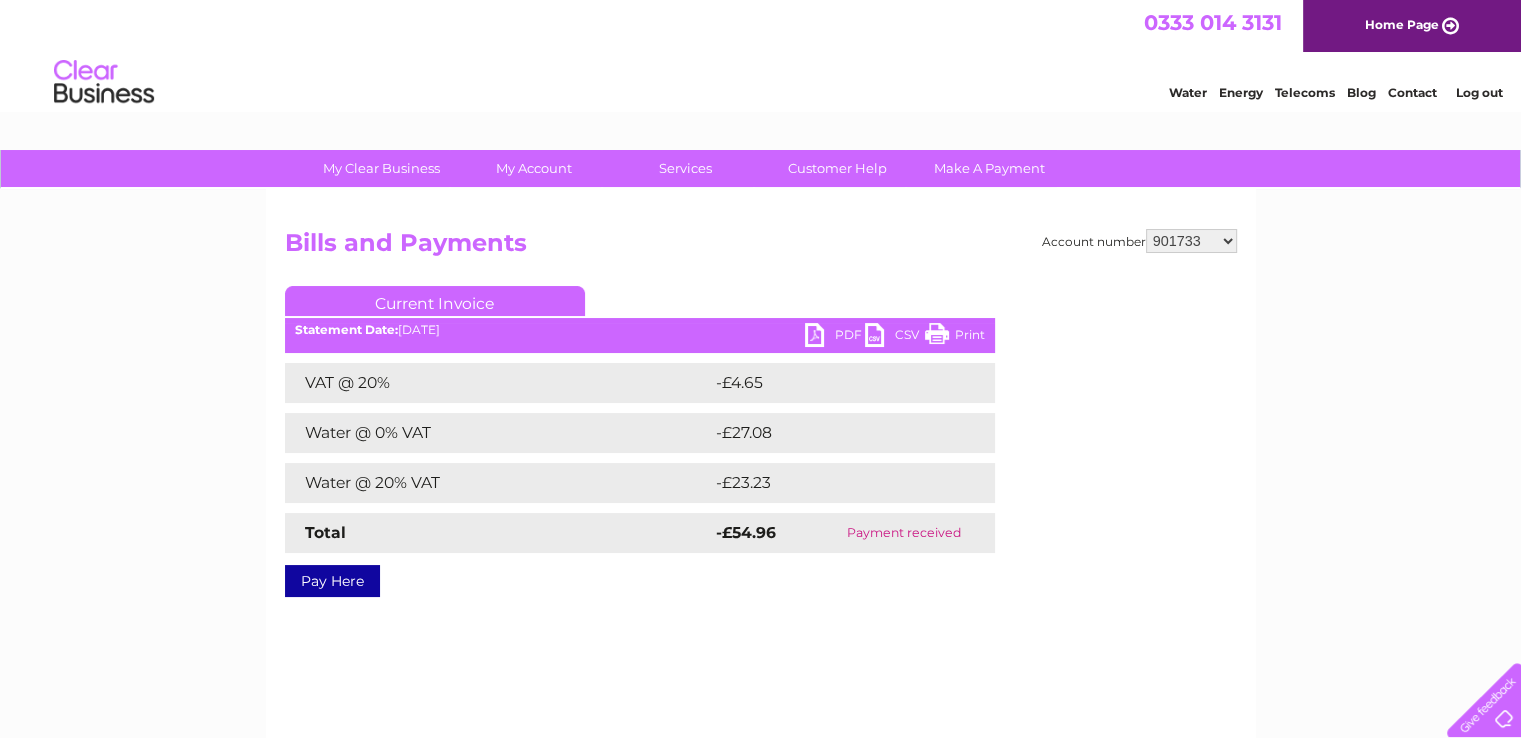 scroll, scrollTop: 0, scrollLeft: 0, axis: both 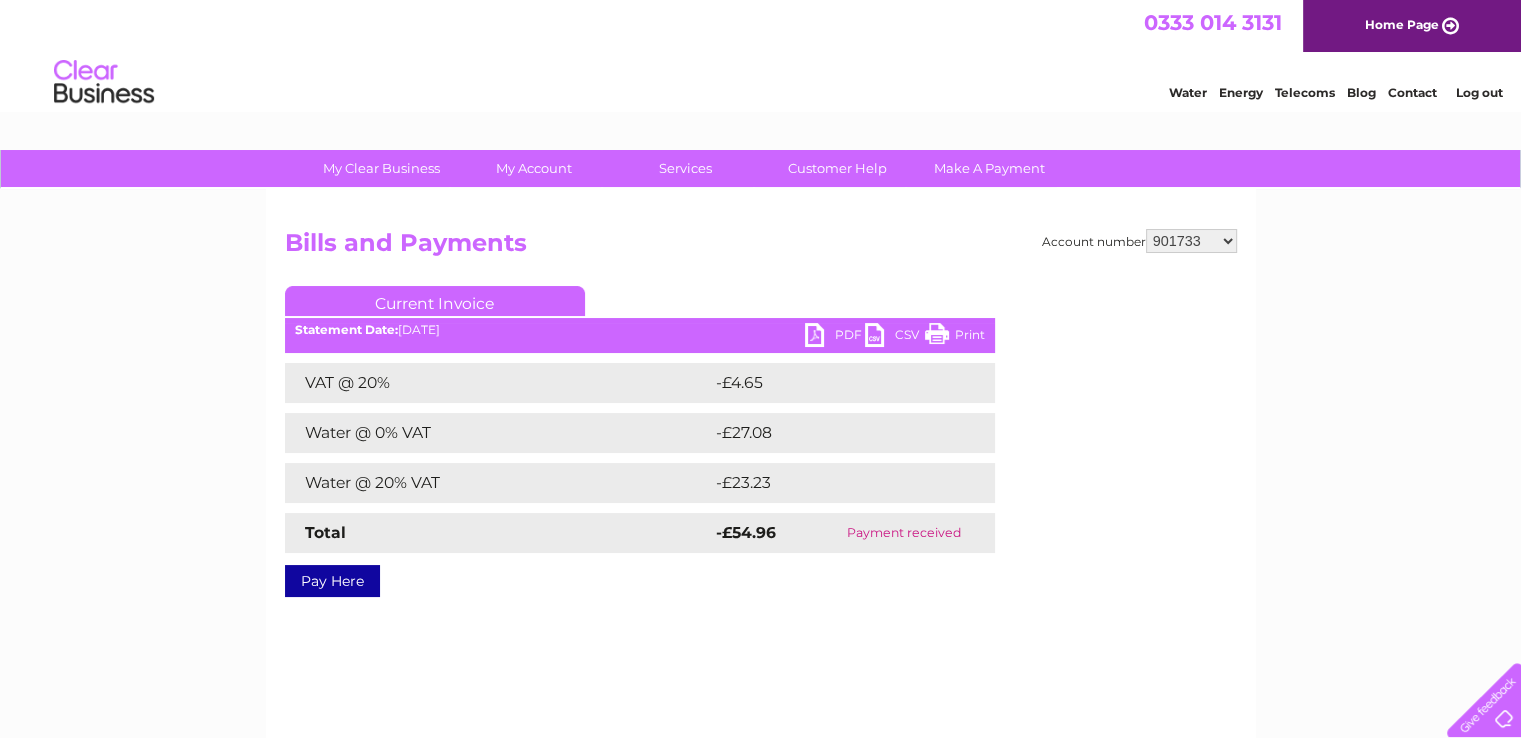 click on "901726
901731
901733
901734
901736
901740
901743
901747
901749
901750
901751
901752
901754
932911
980629
981342
1084784
30277373
30294286" at bounding box center (1191, 241) 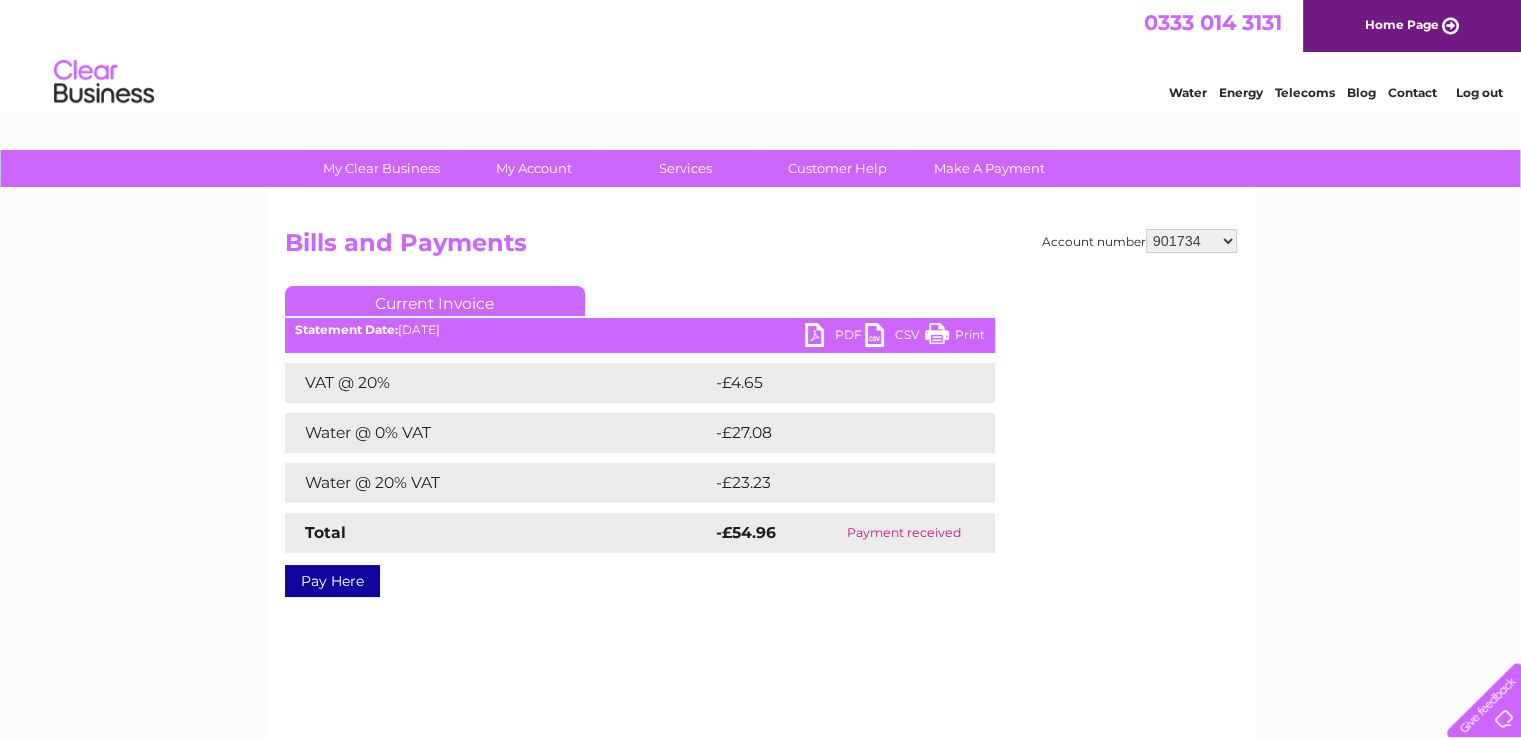 click on "901726
901731
901733
901734
901736
901740
901743
901747
901749
901750
901751
901752
901754
932911
980629
981342
1084784
30277373
30294286" at bounding box center [1191, 241] 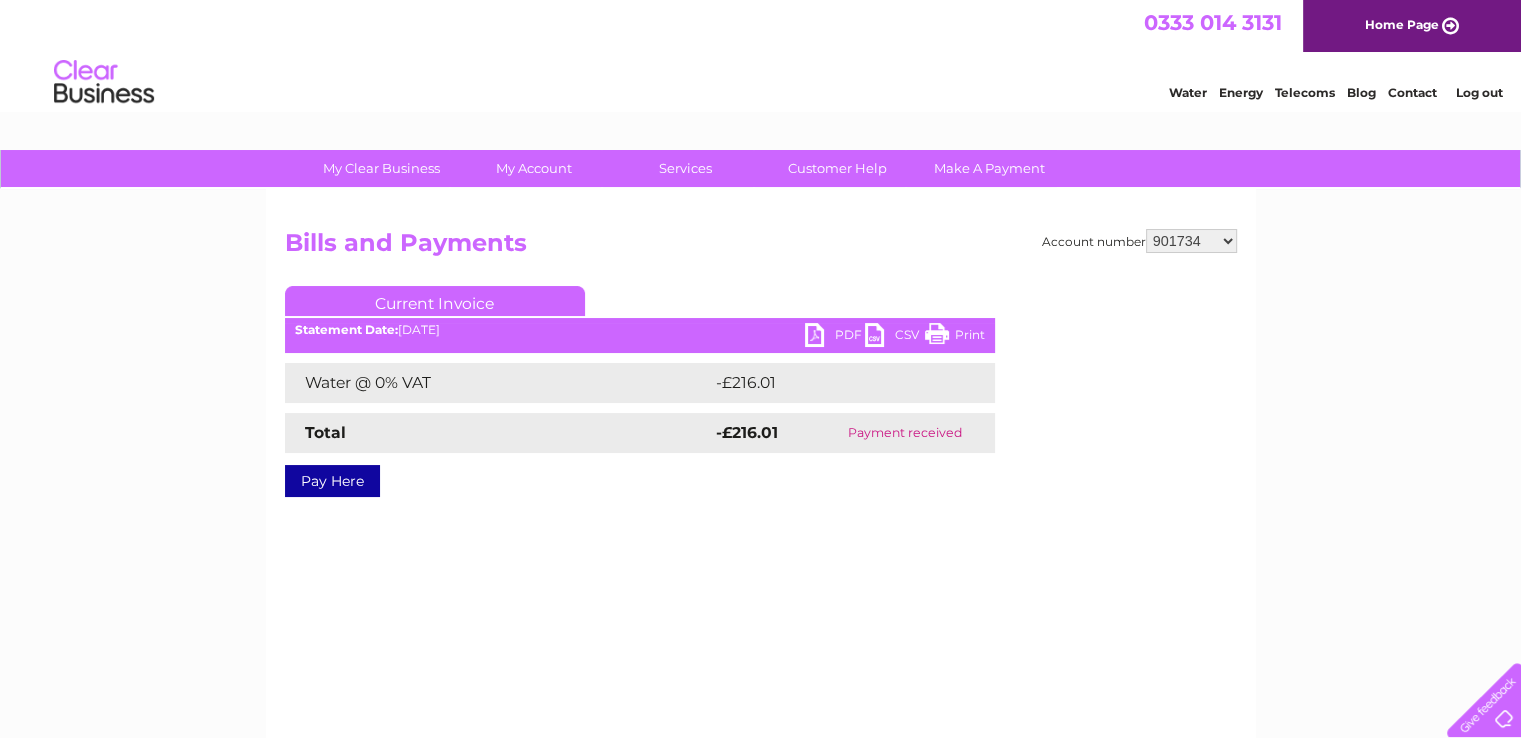 scroll, scrollTop: 0, scrollLeft: 0, axis: both 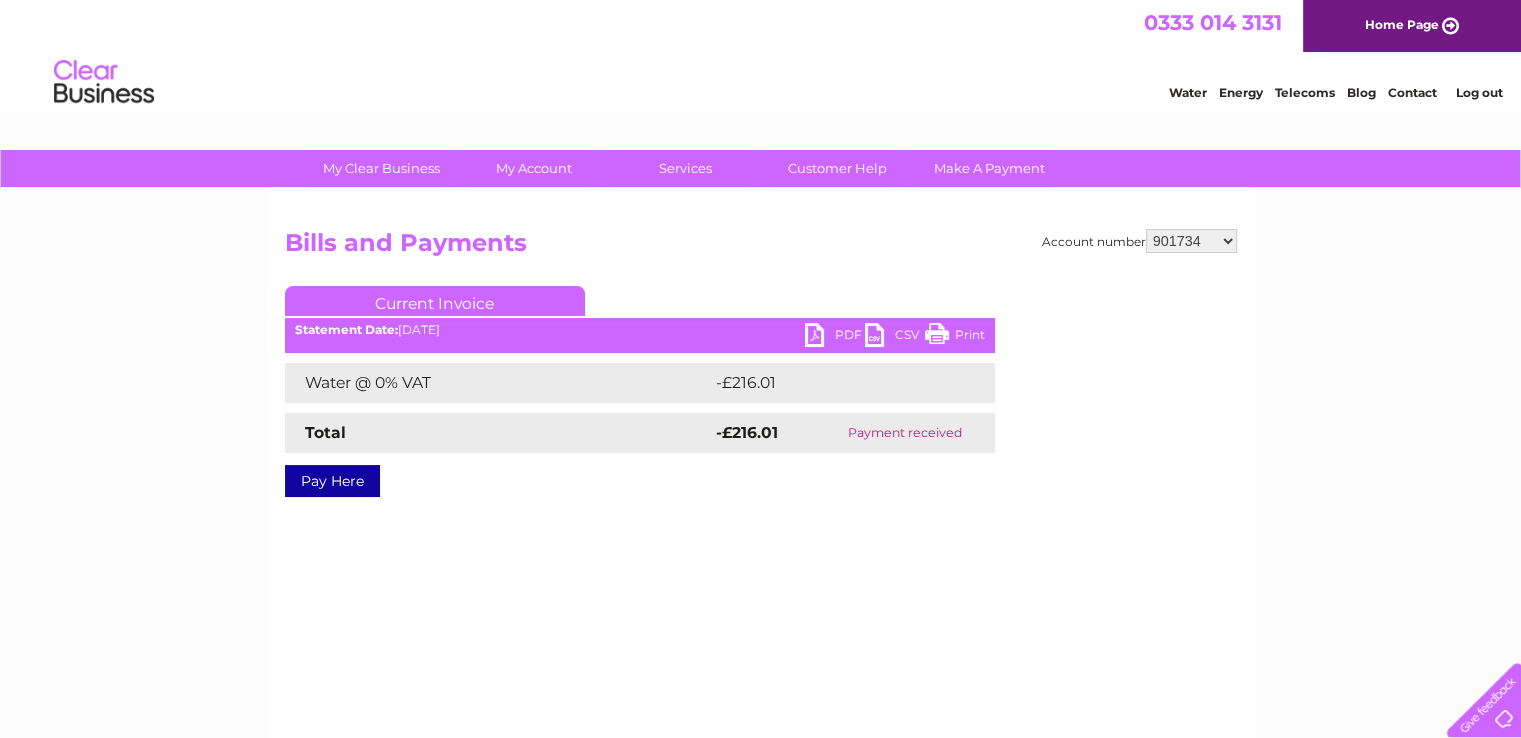 click on "901726
901731
901733
901734
901736
901740
901743
901747
901749
901750
901751
901752
901754
932911
980629
981342
1084784
30277373
30294286" at bounding box center (1191, 241) 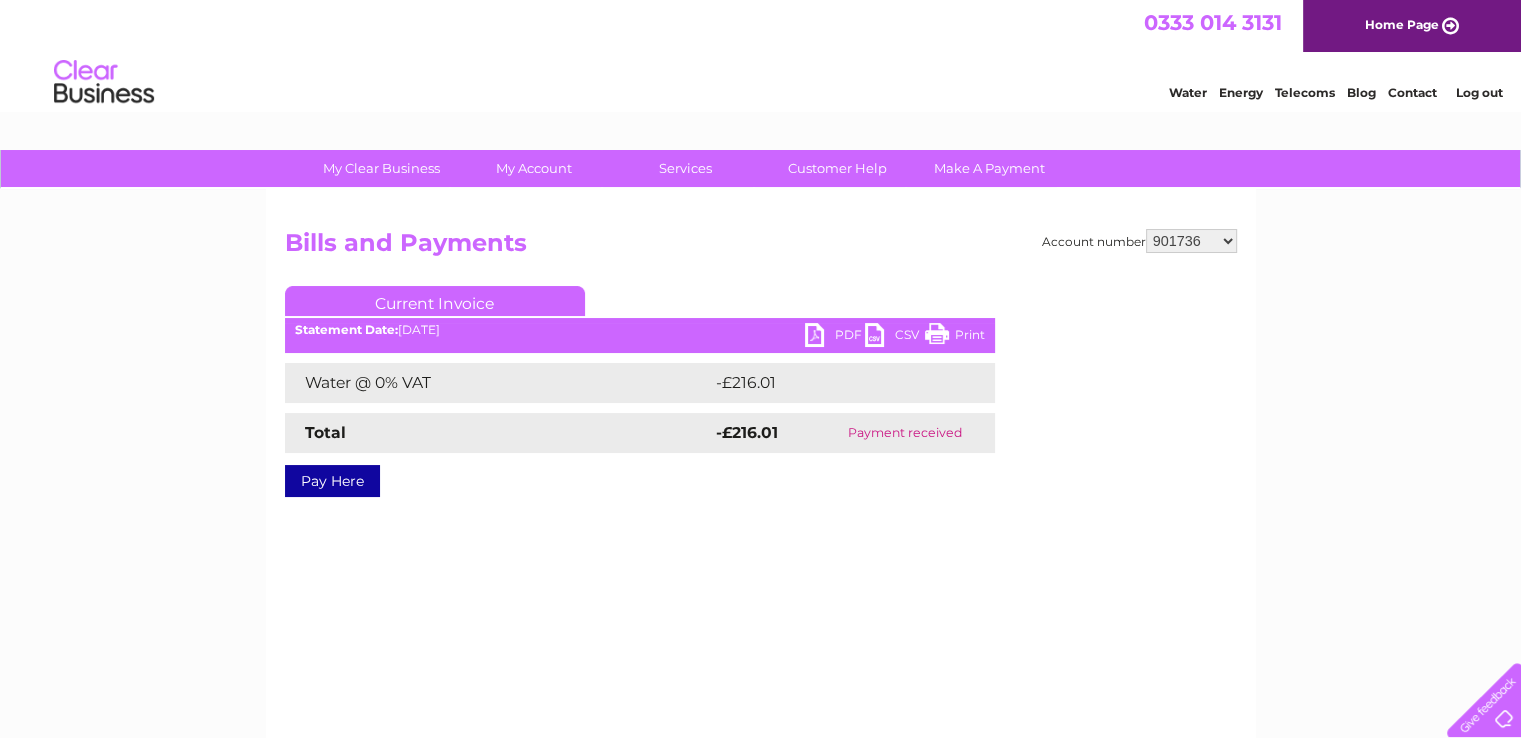 click on "901726
901731
901733
901734
901736
901740
901743
901747
901749
901750
901751
901752
901754
932911
980629
981342
1084784
30277373
30294286" at bounding box center (1191, 241) 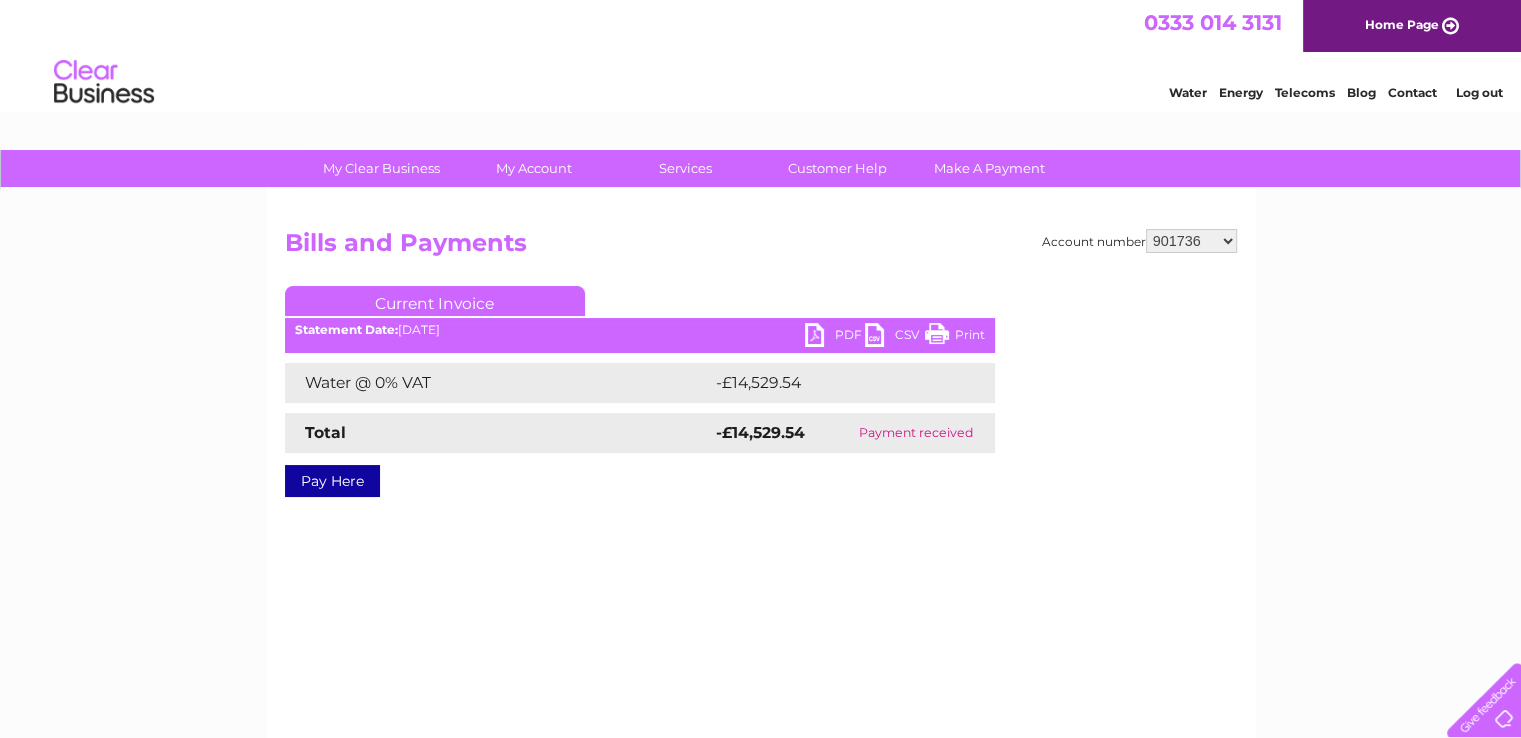 scroll, scrollTop: 0, scrollLeft: 0, axis: both 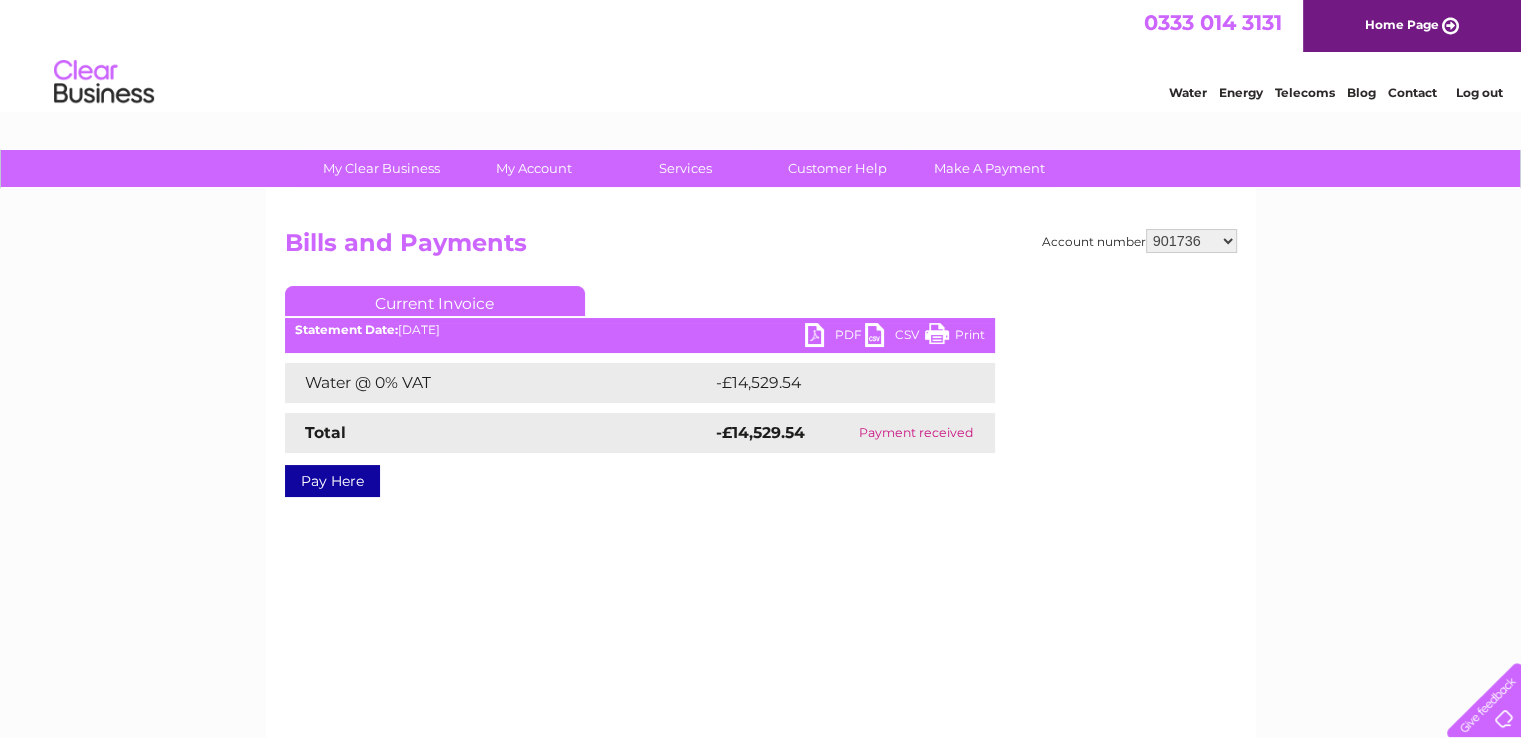 click on "901726
901731
901733
901734
901736
901740
901743
901747
901749
901750
901751
901752
901754
932911
980629
981342
1084784
30277373
30294286" at bounding box center (1191, 241) 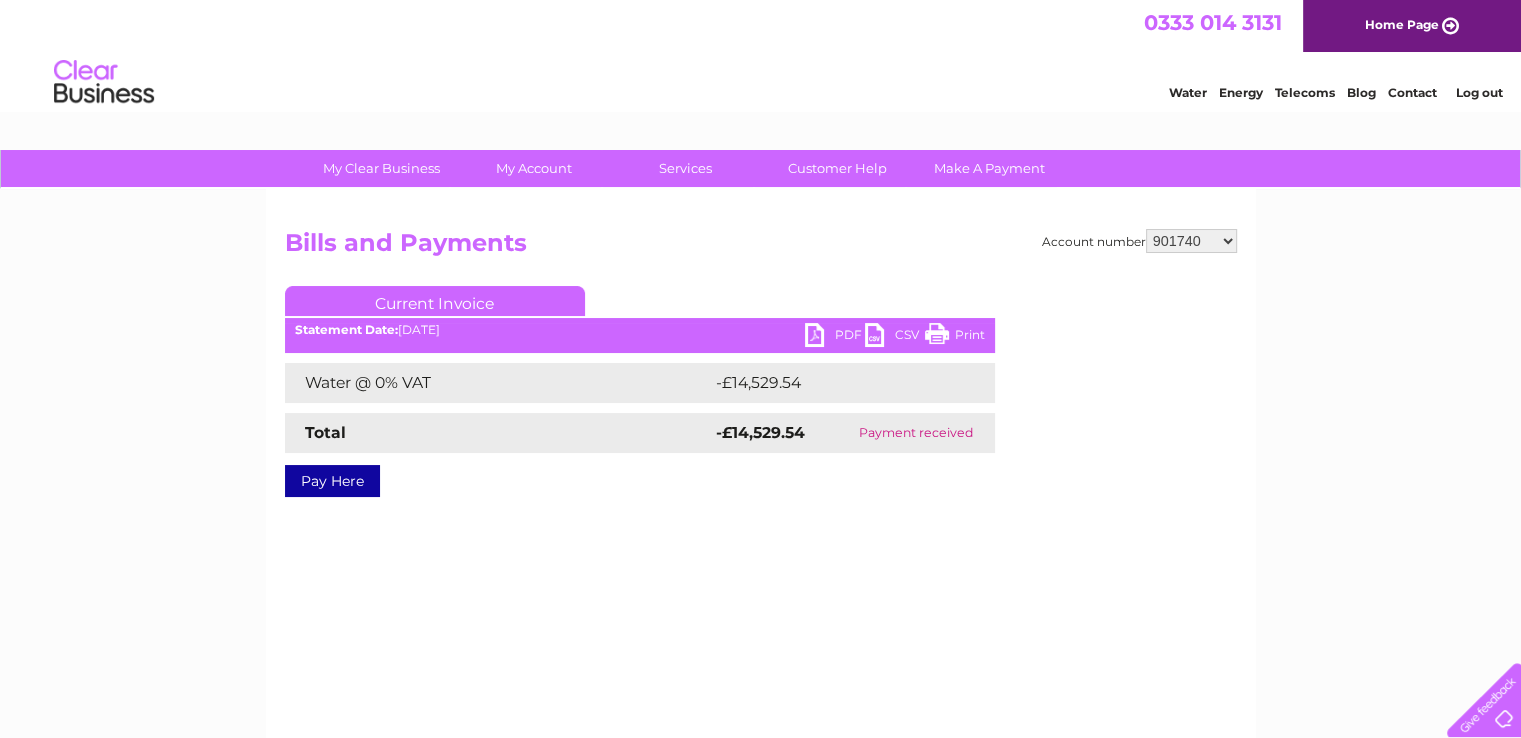click on "901726
901731
901733
901734
901736
901740
901743
901747
901749
901750
901751
901752
901754
932911
980629
981342
1084784
30277373
30294286" at bounding box center [1191, 241] 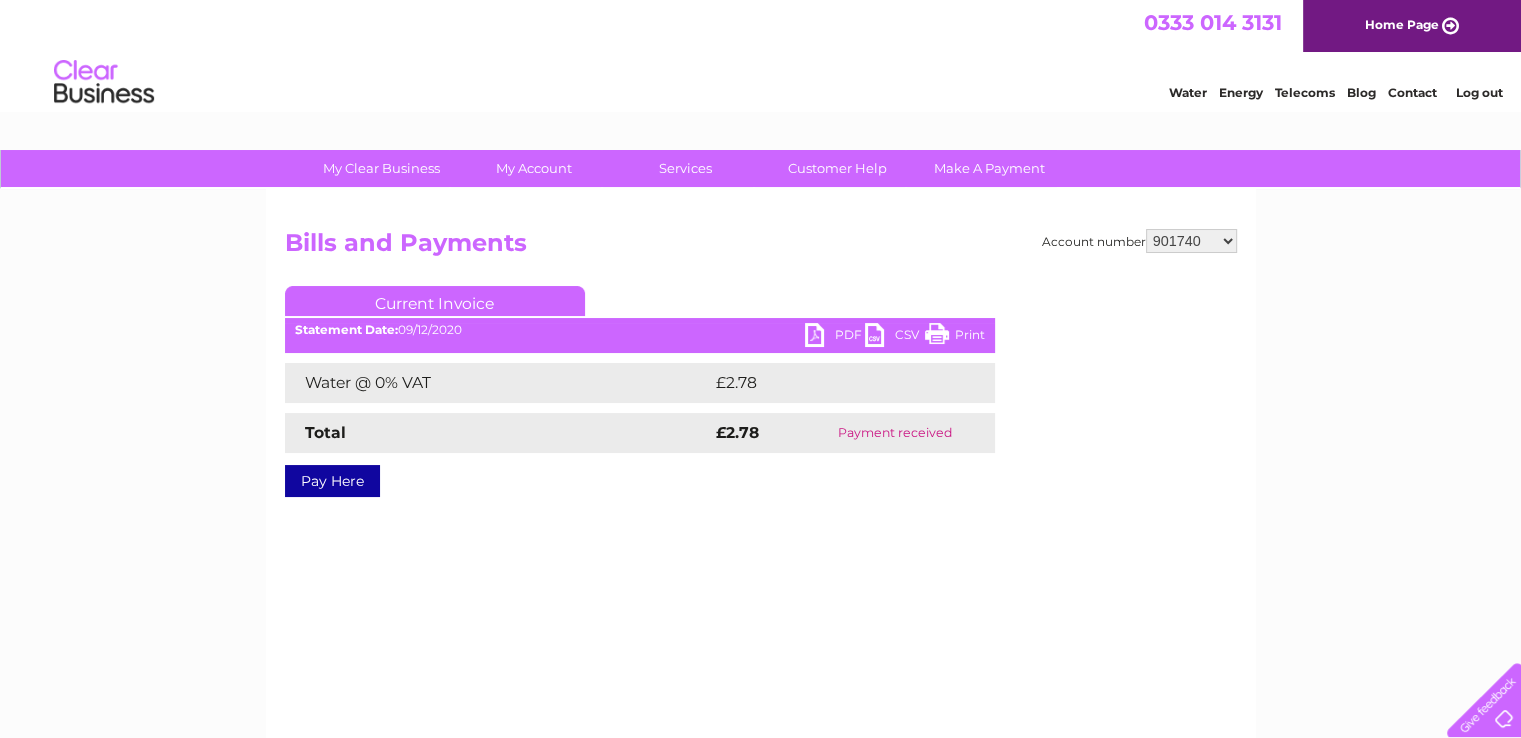 scroll, scrollTop: 0, scrollLeft: 0, axis: both 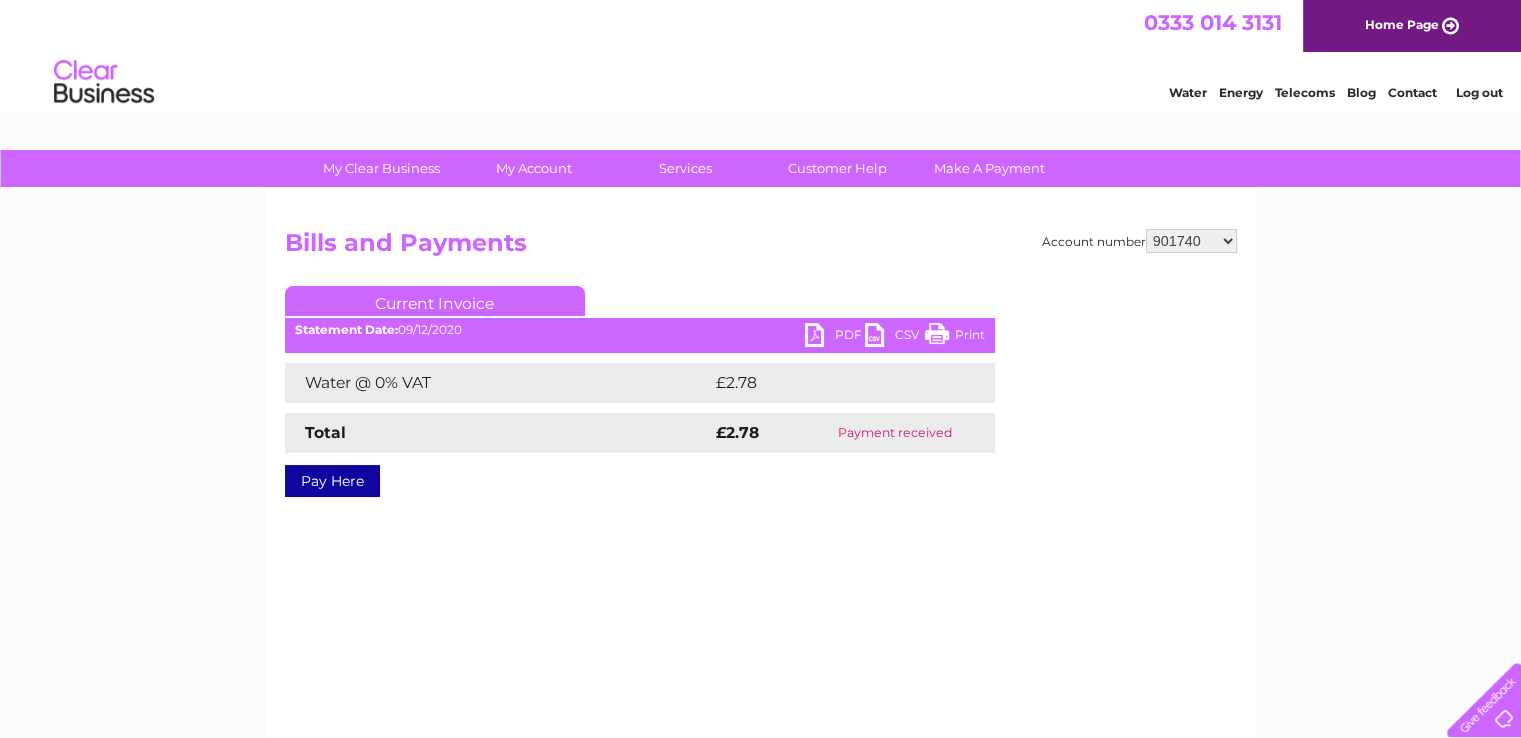 click on "901726
901731
901733
901734
901736
901740
901743
901747
901749
901750
901751
901752
901754
932911
980629
981342
1084784
30277373
30294286" at bounding box center [1191, 241] 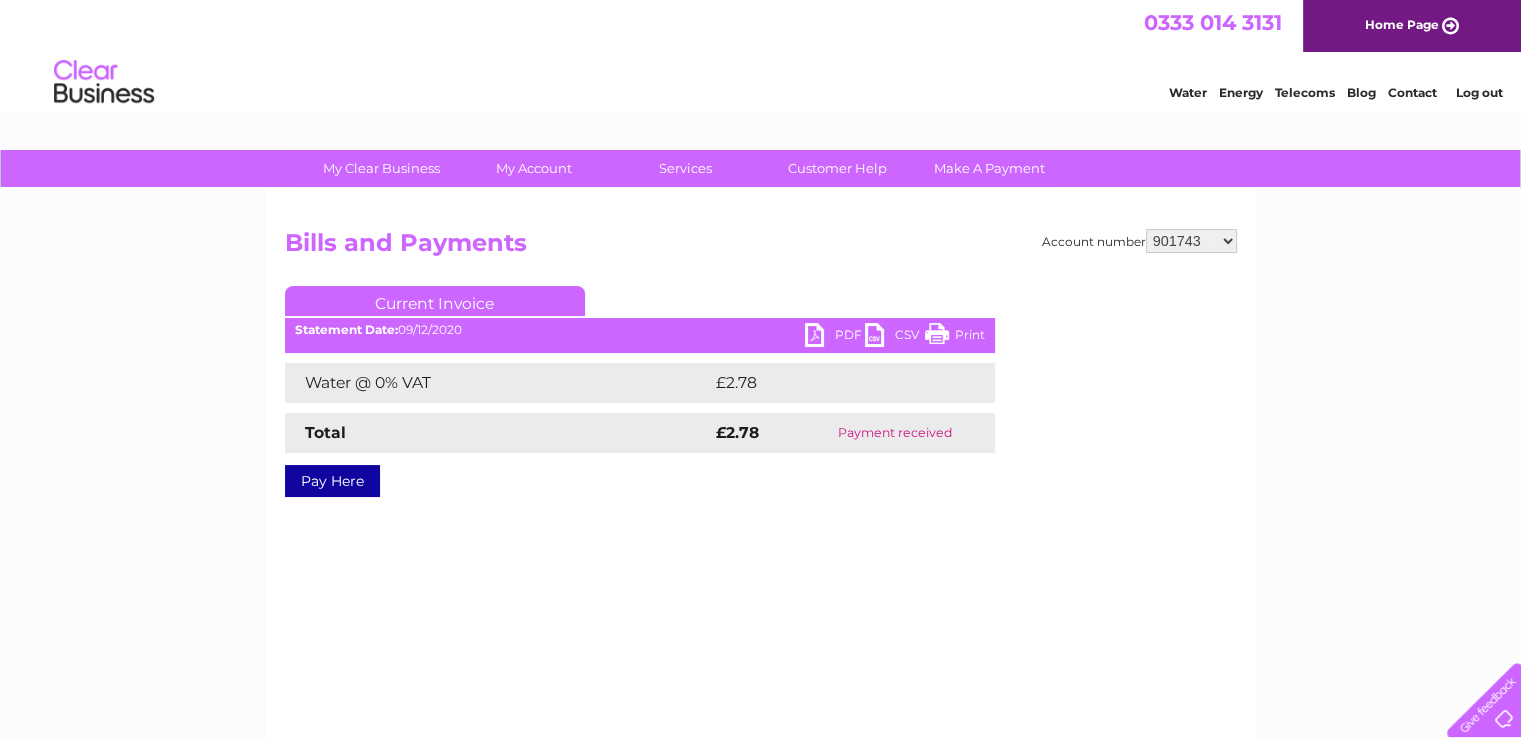 click on "901726
901731
901733
901734
901736
901740
901743
901747
901749
901750
901751
901752
901754
932911
980629
981342
1084784
30277373
30294286" at bounding box center (1191, 241) 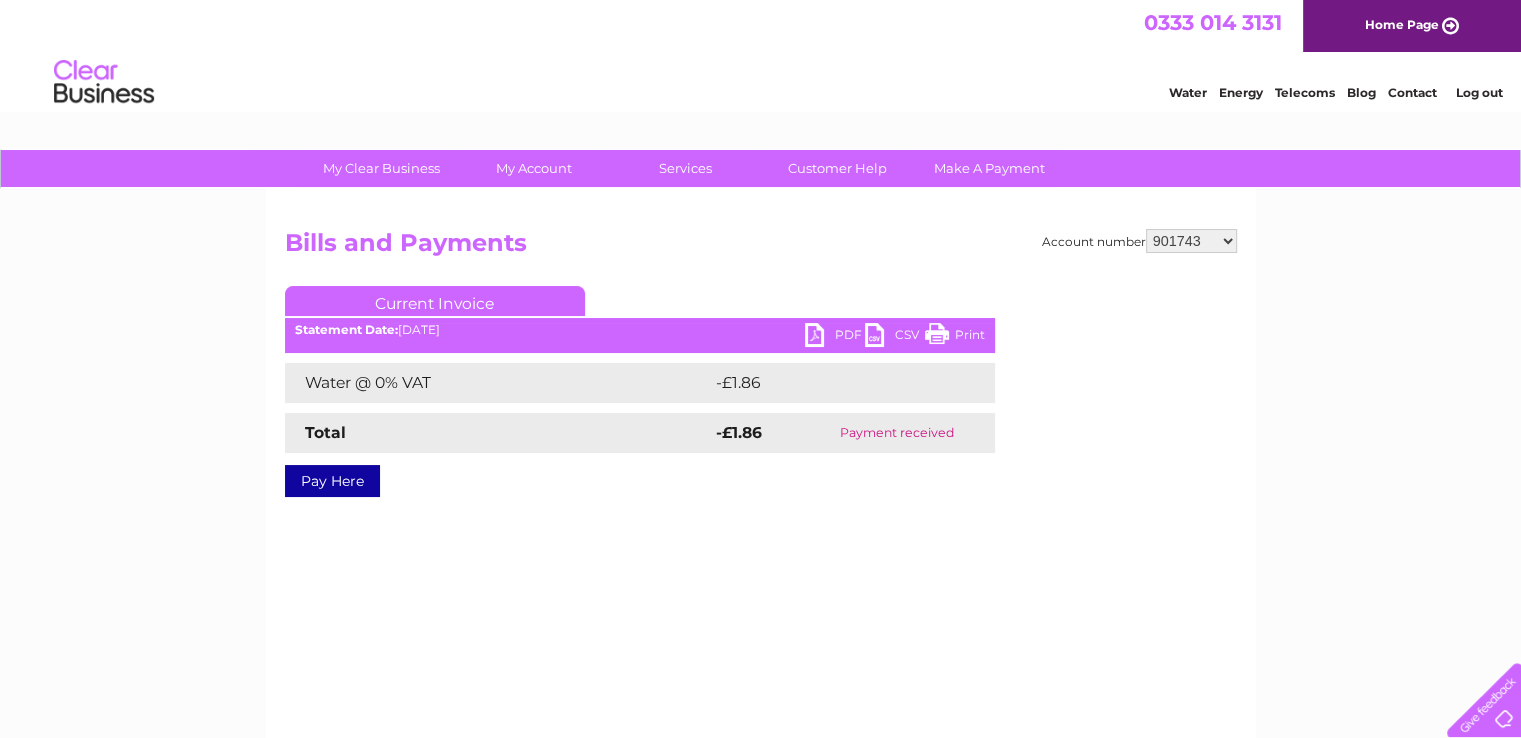 scroll, scrollTop: 0, scrollLeft: 0, axis: both 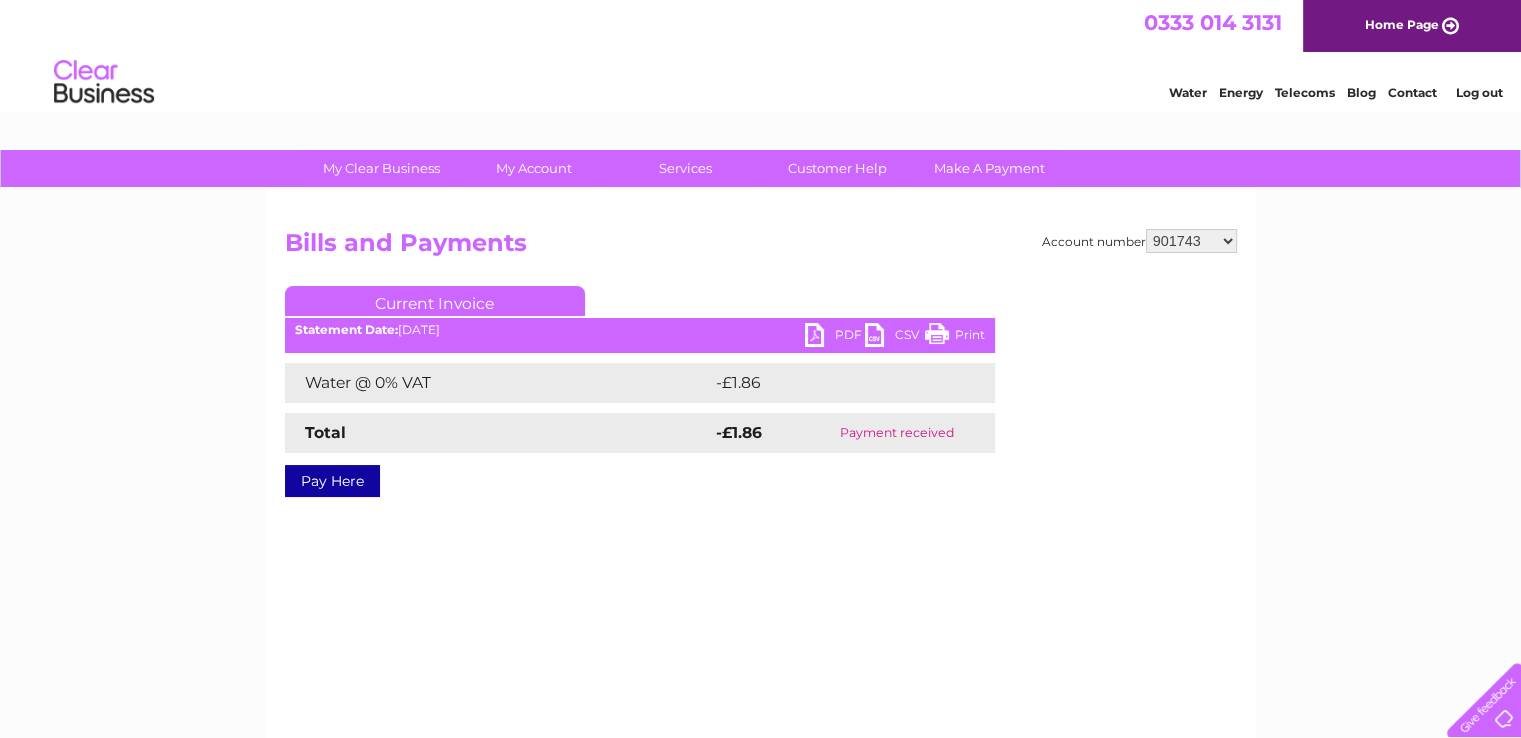 click on "901726
901731
901733
901734
901736
901740
901743
901747
901749
901750
901751
901752
901754
932911
980629
981342
1084784
30277373
30294286" at bounding box center (1191, 241) 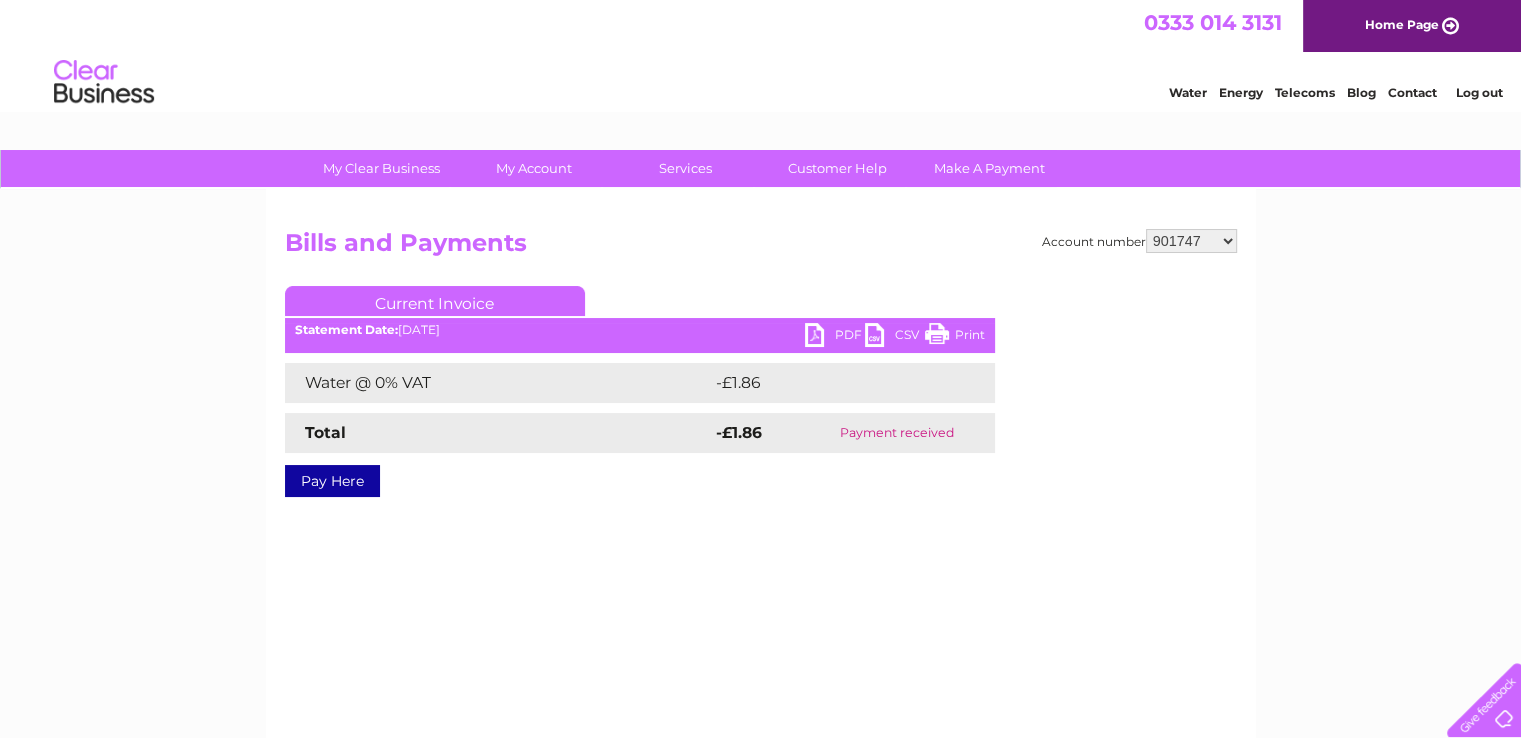 click on "901726
901731
901733
901734
901736
901740
901743
901747
901749
901750
901751
901752
901754
932911
980629
981342
1084784
30277373
30294286" at bounding box center (1191, 241) 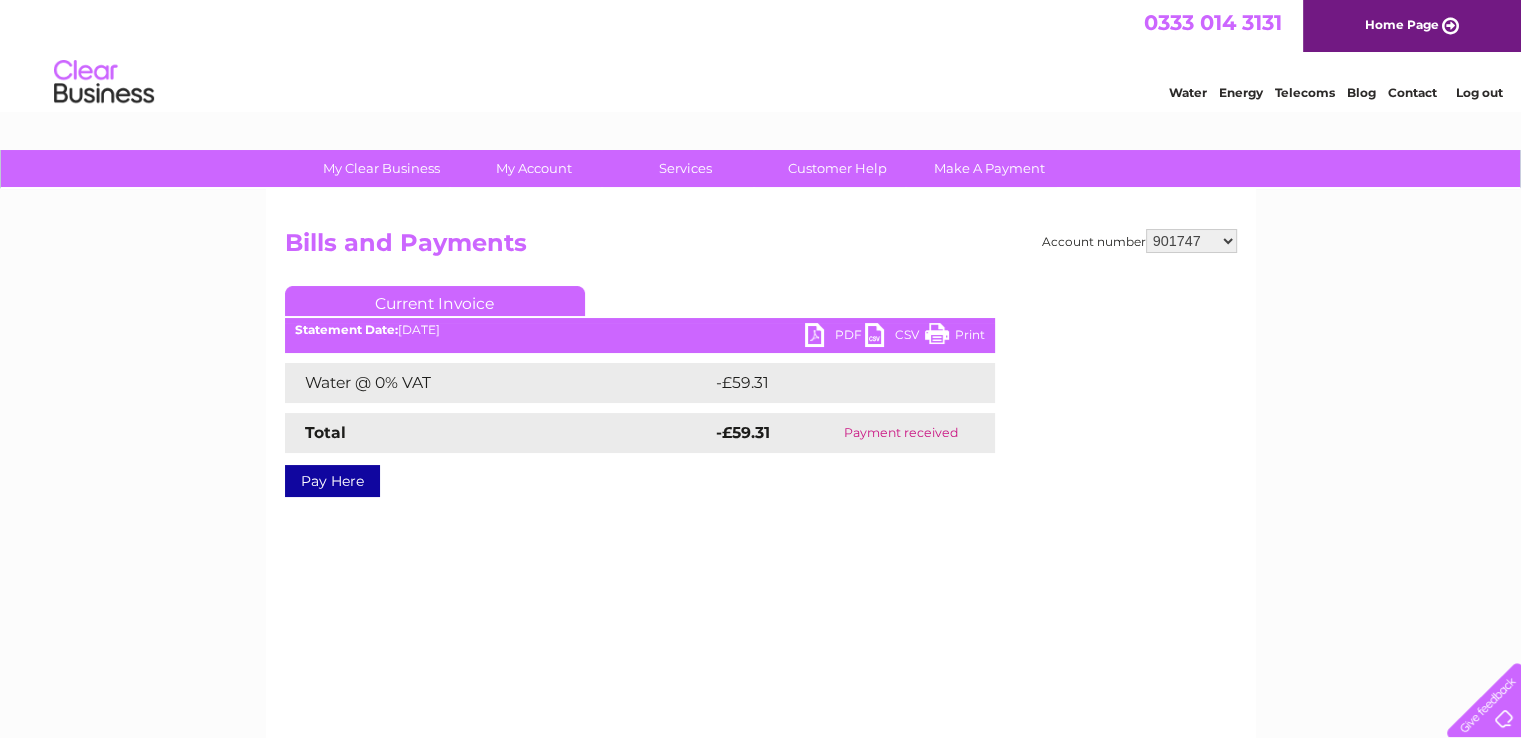scroll, scrollTop: 0, scrollLeft: 0, axis: both 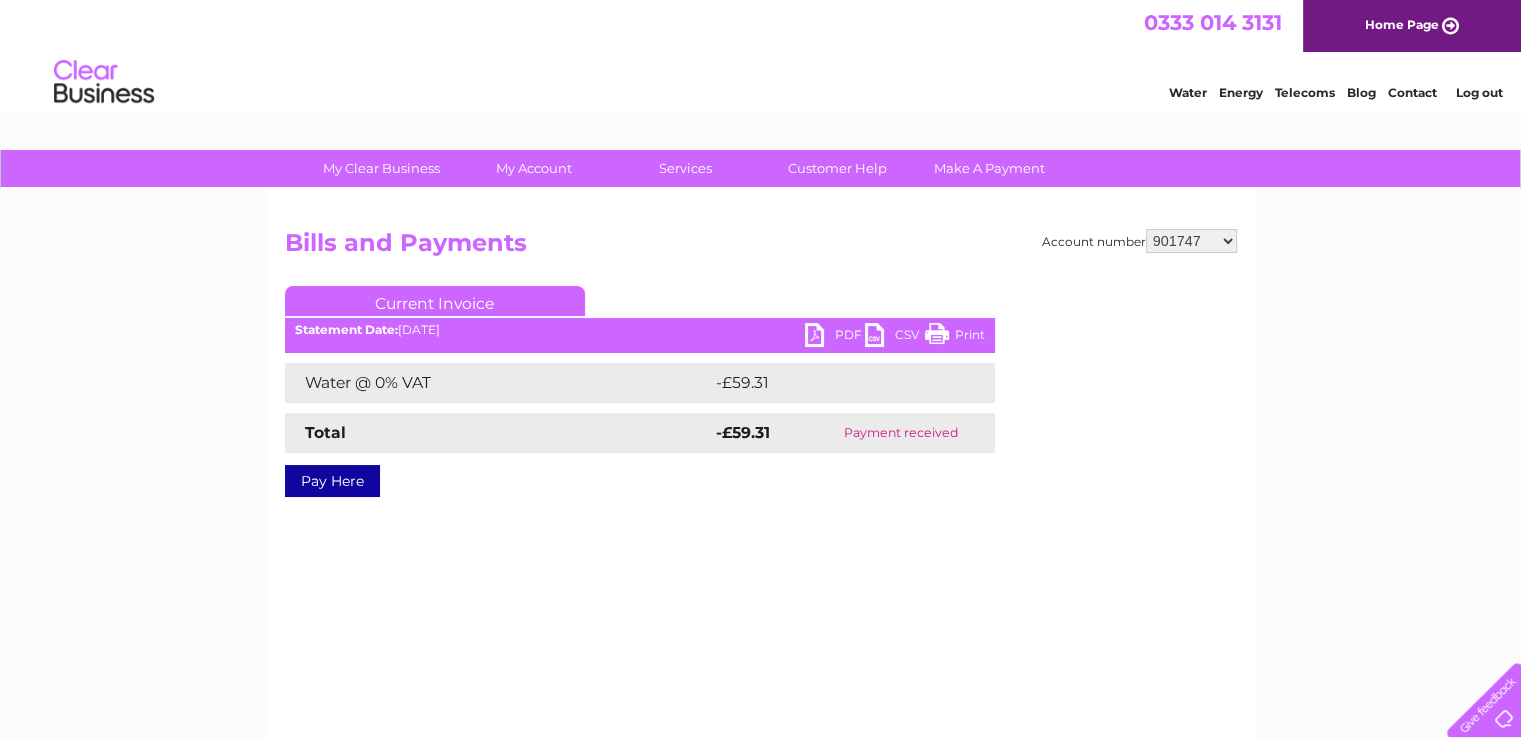 click on "901726
901731
901733
901734
901736
901740
901743
901747
901749
901750
901751
901752
901754
932911
980629
981342
1084784
30277373
30294286" at bounding box center (1191, 241) 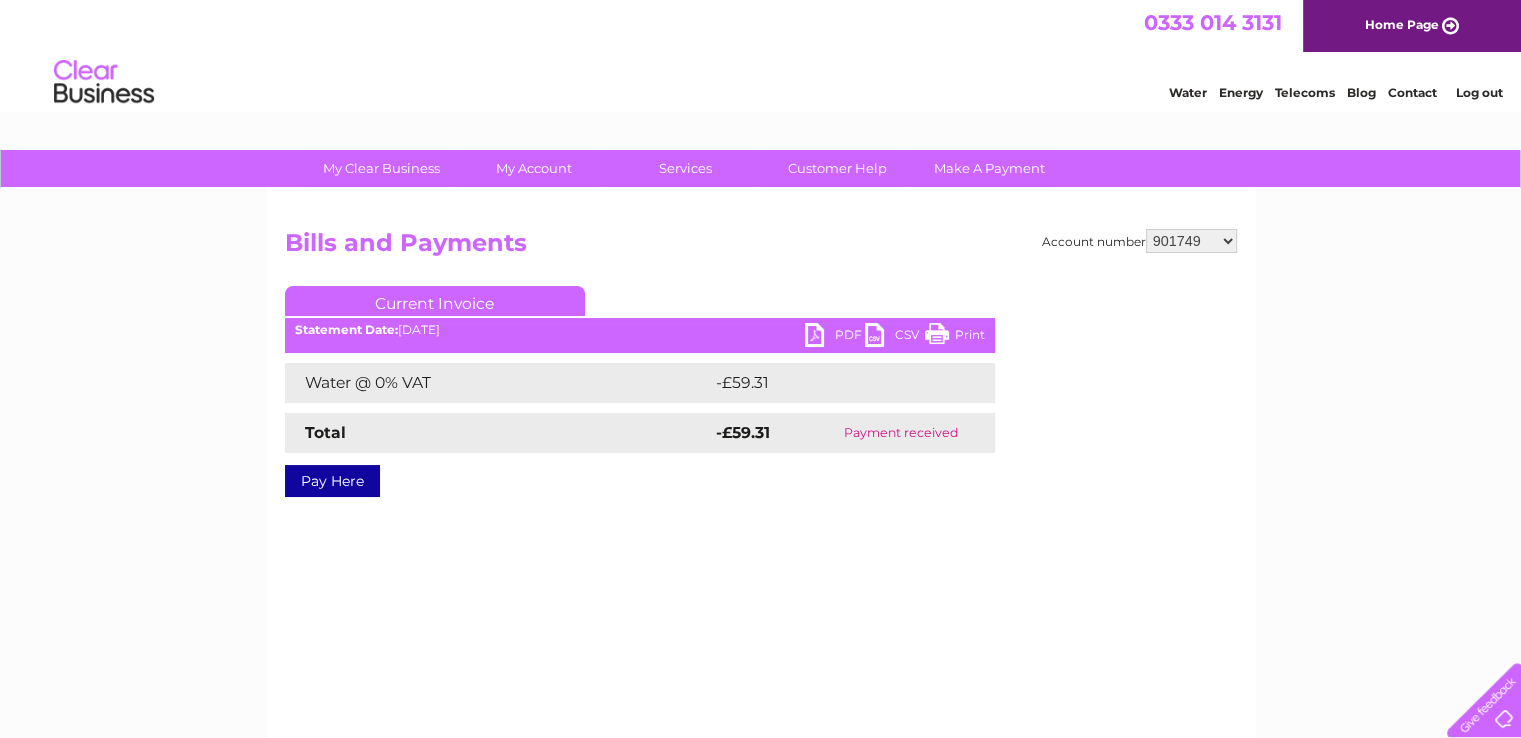 click on "901726
901731
901733
901734
901736
901740
901743
901747
901749
901750
901751
901752
901754
932911
980629
981342
1084784
30277373
30294286" at bounding box center (1191, 241) 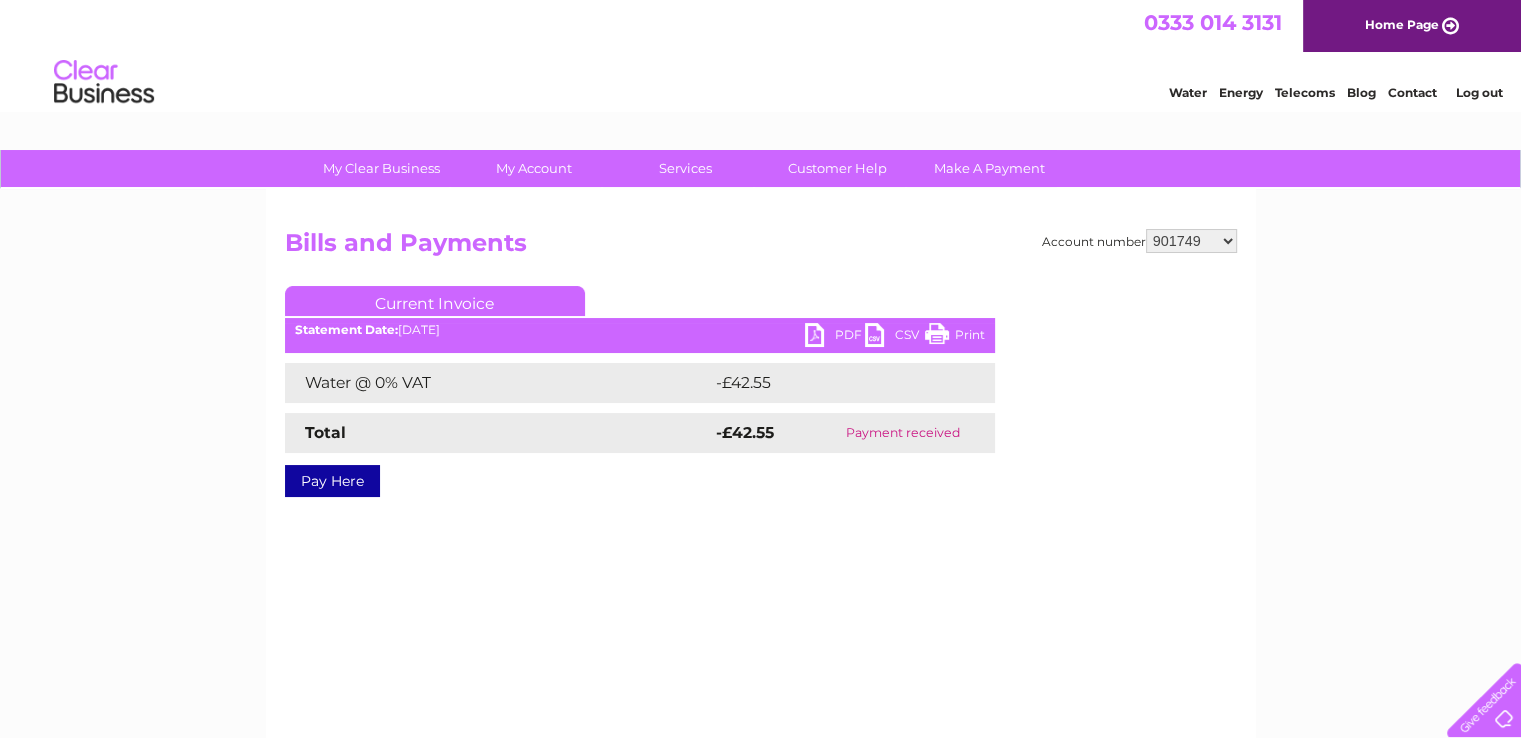 scroll, scrollTop: 0, scrollLeft: 0, axis: both 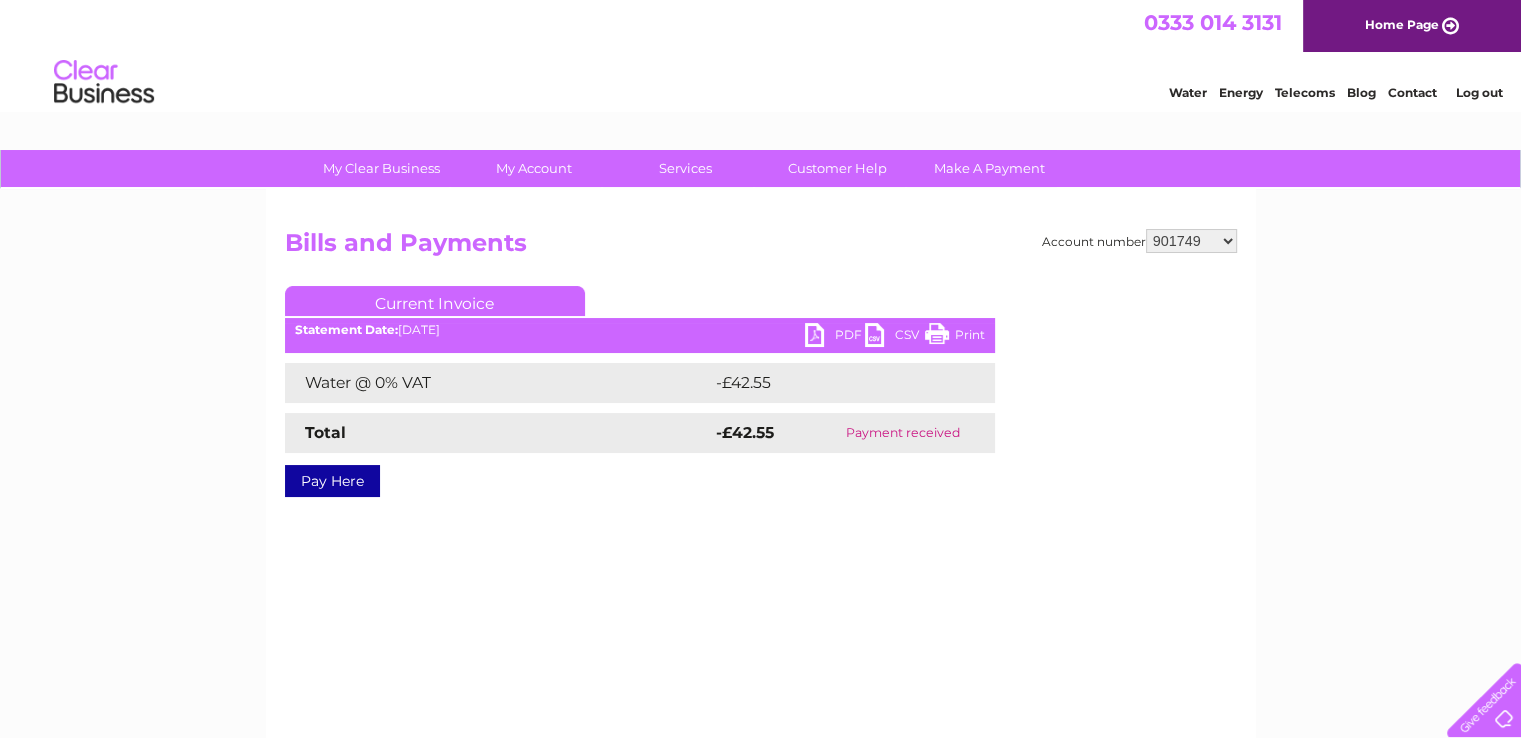 click on "901726
901731
901733
901734
901736
901740
901743
901747
901749
901750
901751
901752
901754
932911
980629
981342
1084784
30277373
30294286" at bounding box center (1191, 241) 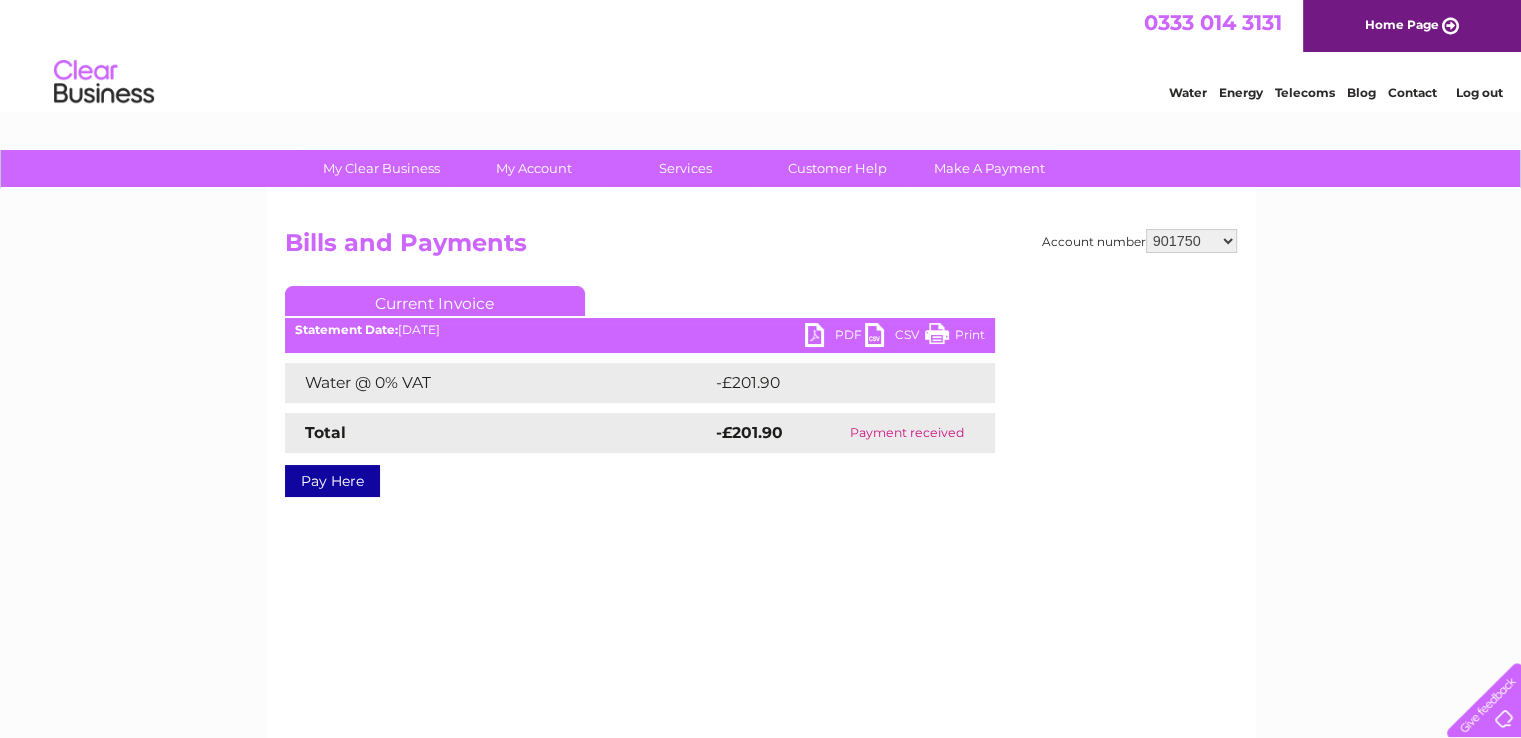 scroll, scrollTop: 0, scrollLeft: 0, axis: both 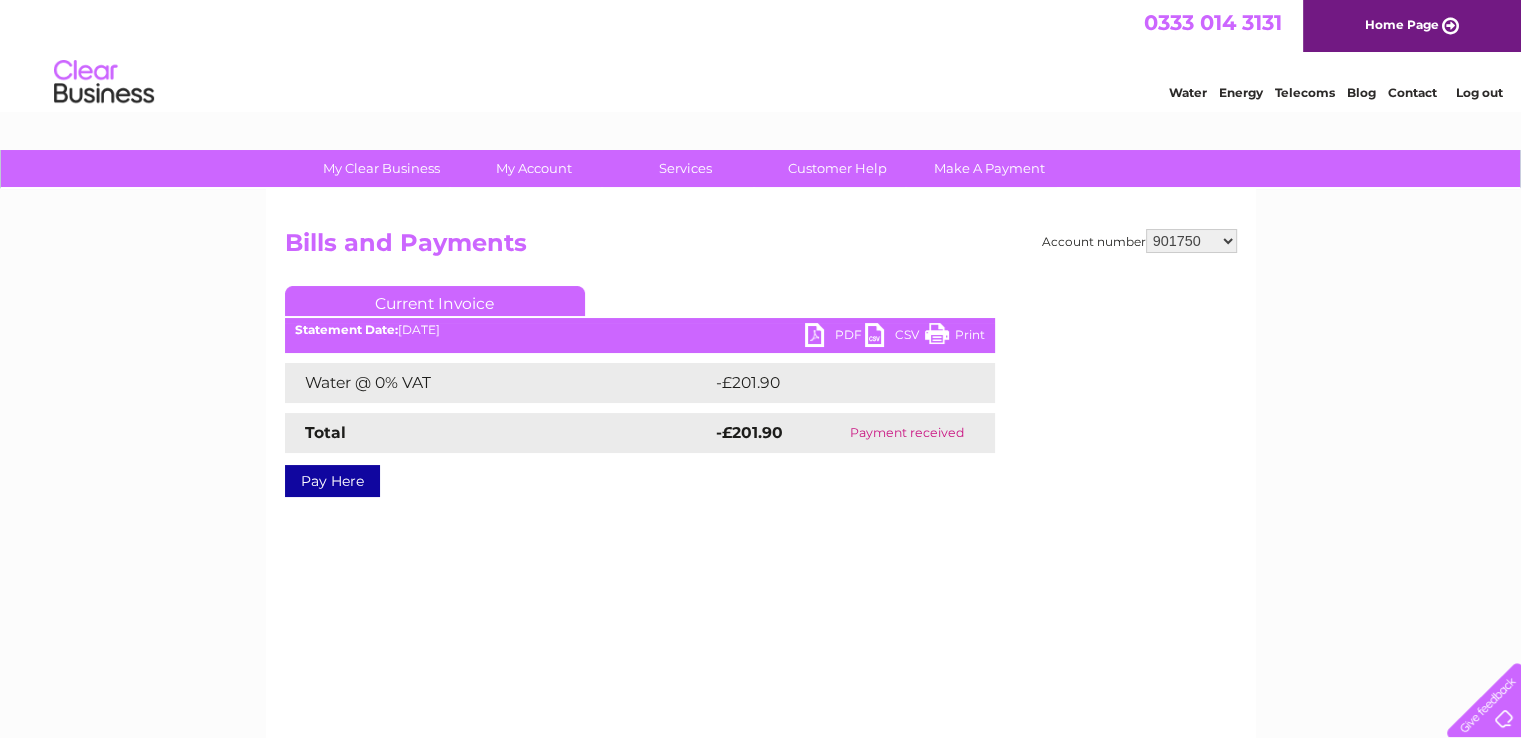 click on "901726
901731
901733
901734
901736
901740
901743
901747
901749
901750
901751
901752
901754
932911
980629
981342
1084784
30277373
30294286" at bounding box center [1191, 241] 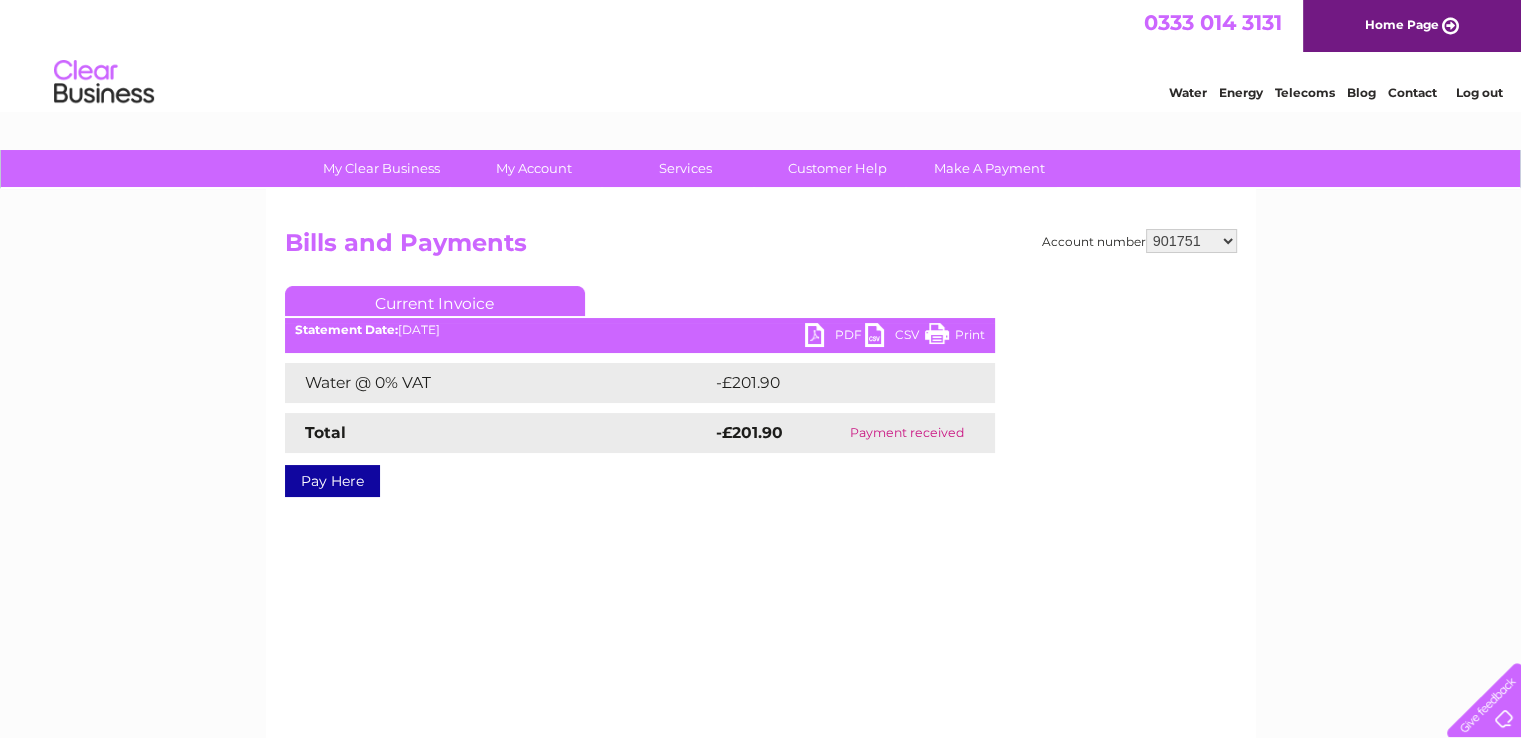 click on "901726
901731
901733
901734
901736
901740
901743
901747
901749
901750
901751
901752
901754
932911
980629
981342
1084784
30277373
30294286" at bounding box center (1191, 241) 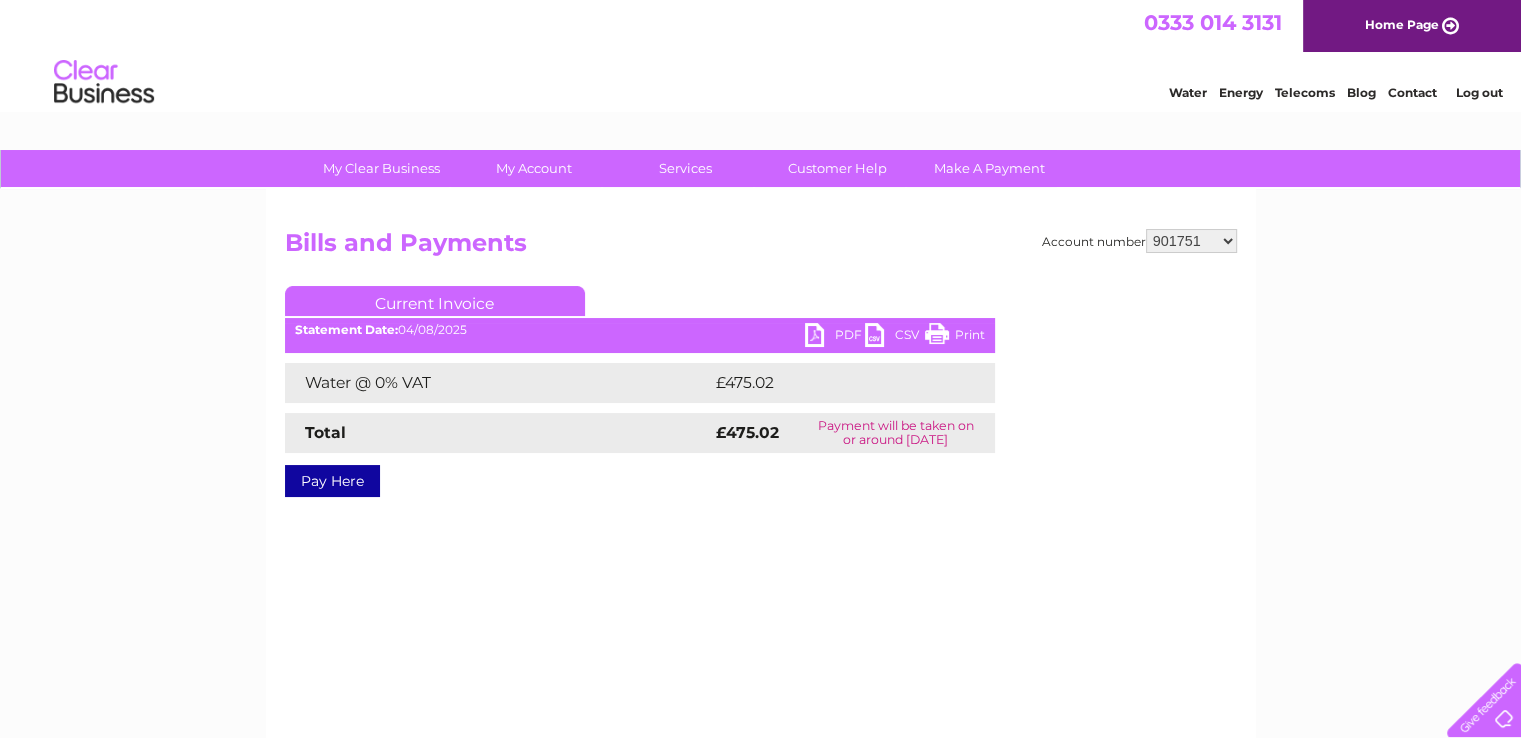 scroll, scrollTop: 0, scrollLeft: 0, axis: both 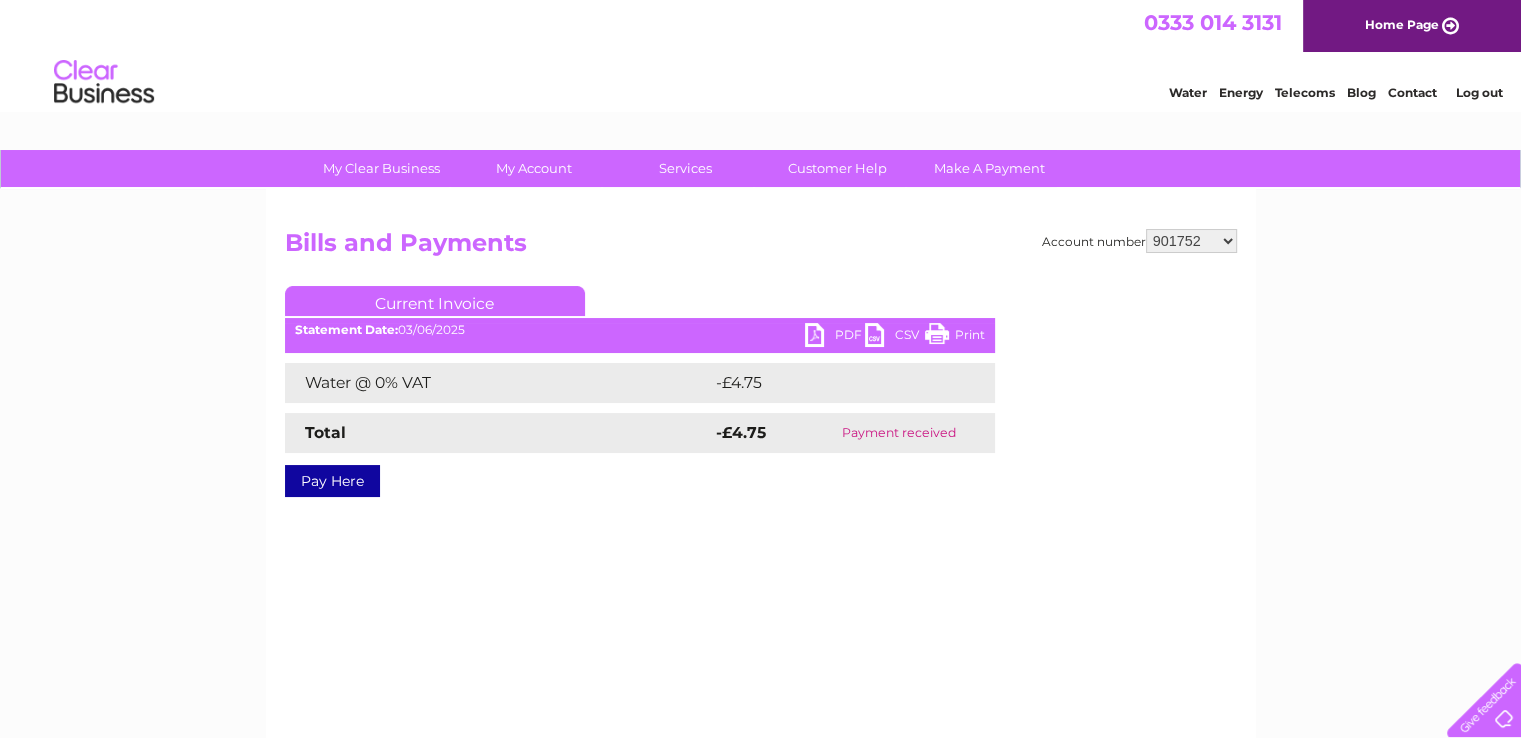 click on "901726
901731
901733
901734
901736
901740
901743
901747
901749
901750
901751
901752
901754
932911
980629
981342
1084784
30277373
30294286" at bounding box center (1191, 241) 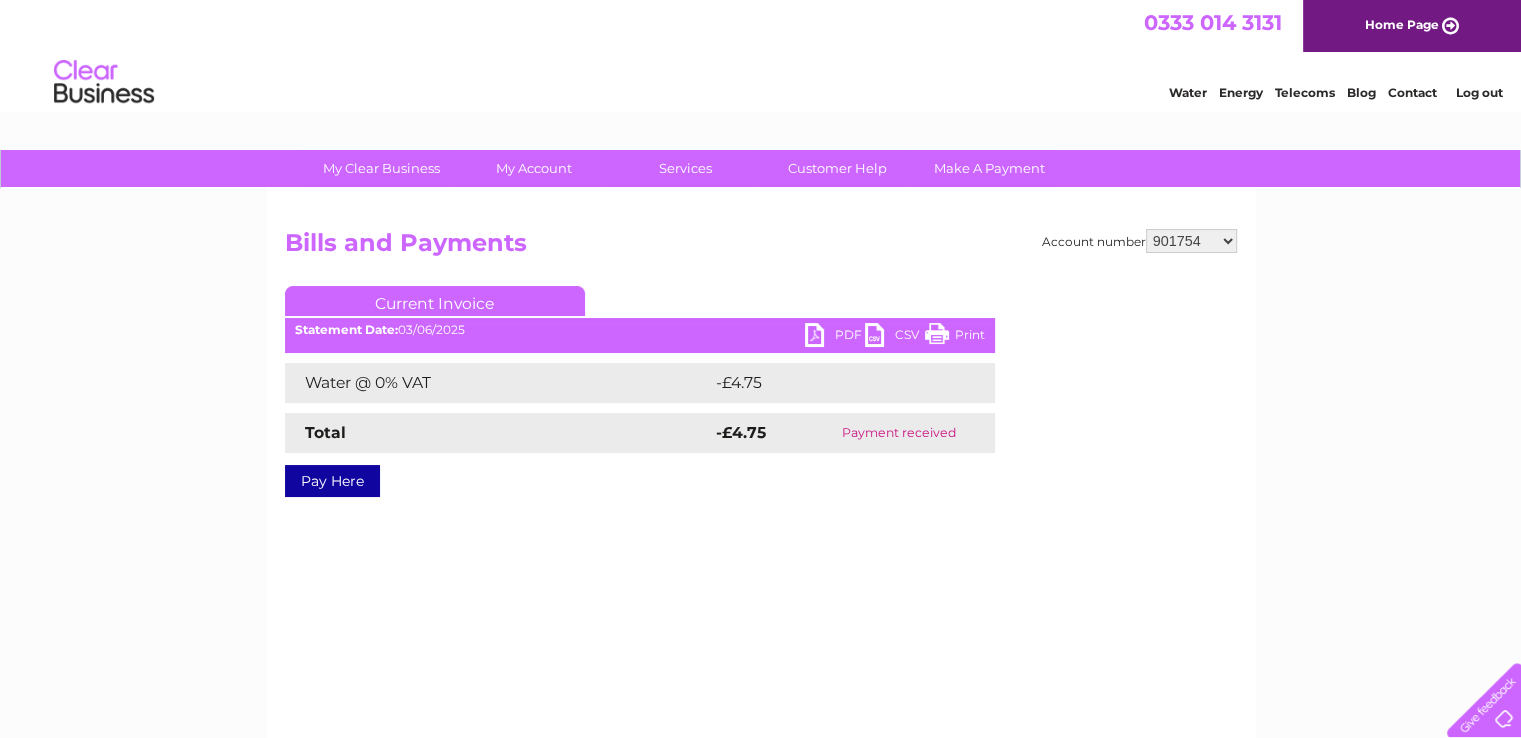 click on "901726
901731
901733
901734
901736
901740
901743
901747
901749
901750
901751
901752
901754
932911
980629
981342
1084784
30277373
30294286" at bounding box center (1191, 241) 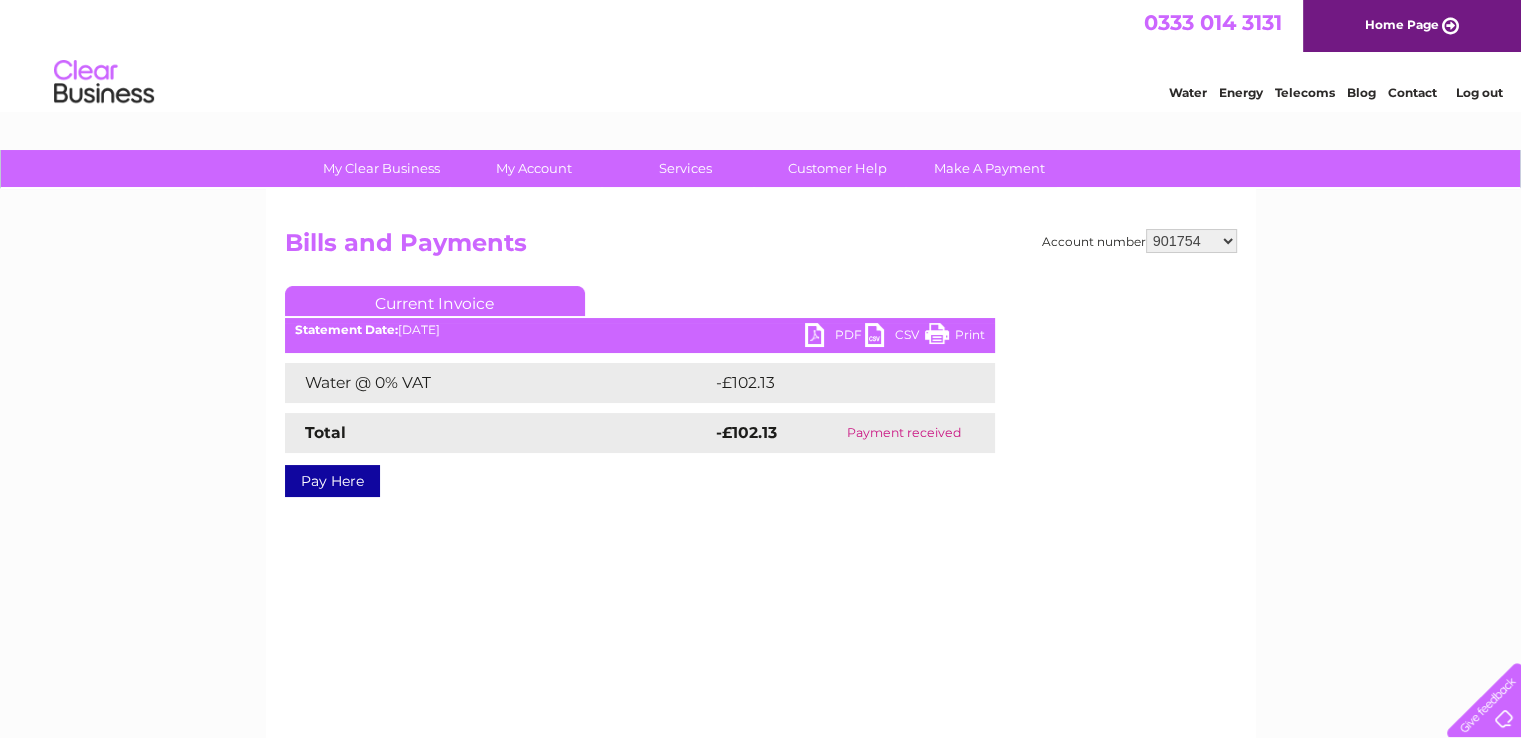 scroll, scrollTop: 0, scrollLeft: 0, axis: both 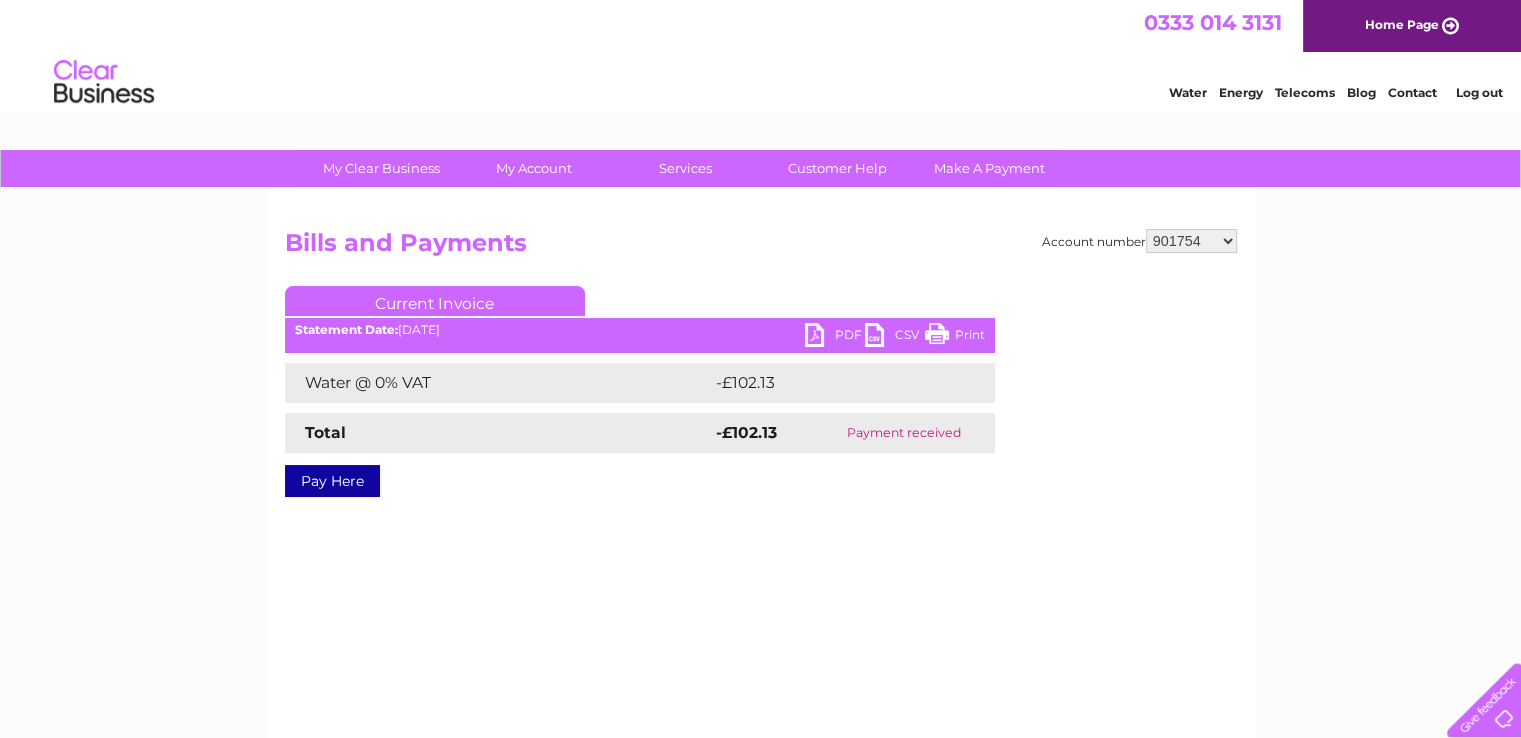 click on "901726
901731
901733
901734
901736
901740
901743
901747
901749
901750
901751
901752
901754
932911
980629
981342
1084784
30277373
30294286" at bounding box center [1191, 241] 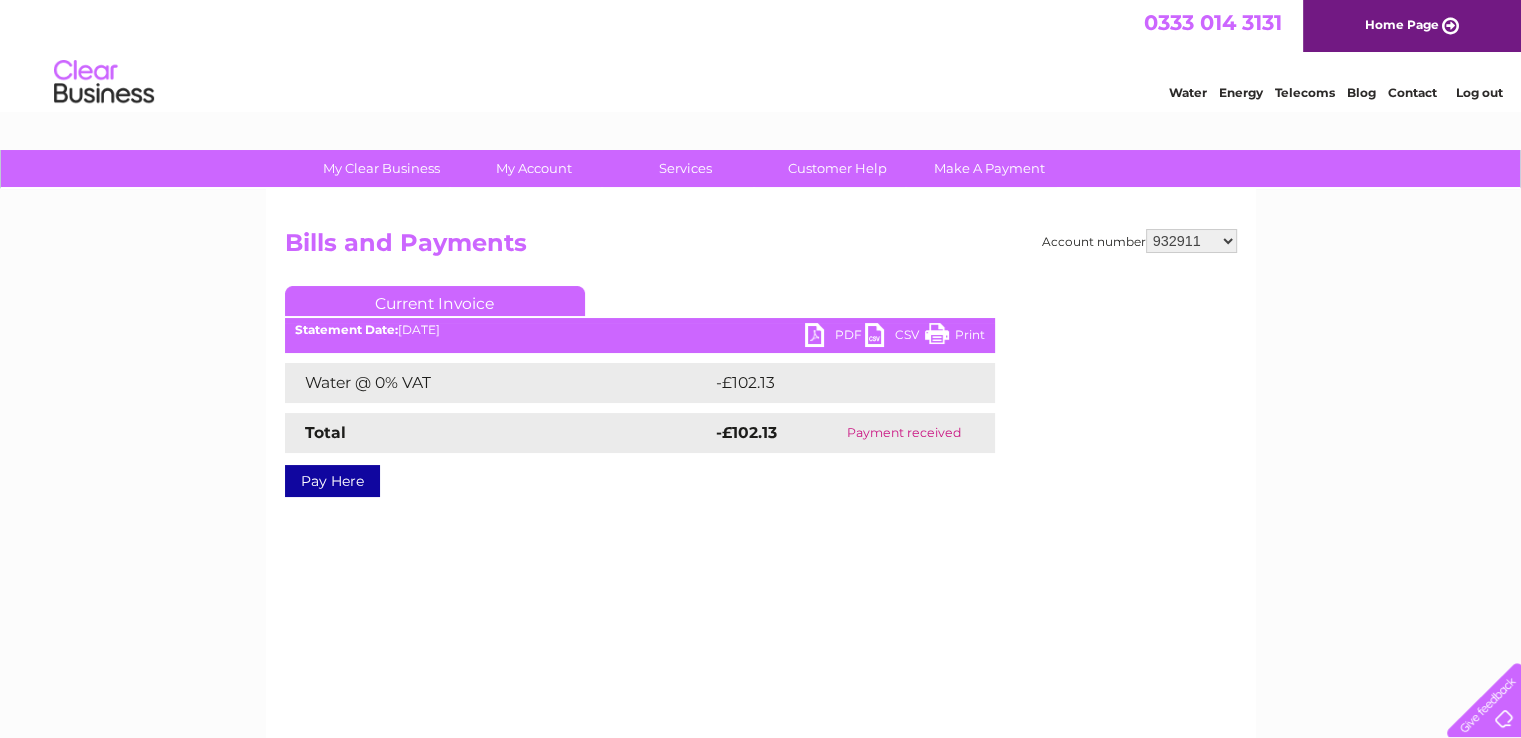 click on "901726
901731
901733
901734
901736
901740
901743
901747
901749
901750
901751
901752
901754
932911
980629
981342
1084784
30277373
30294286" at bounding box center [1191, 241] 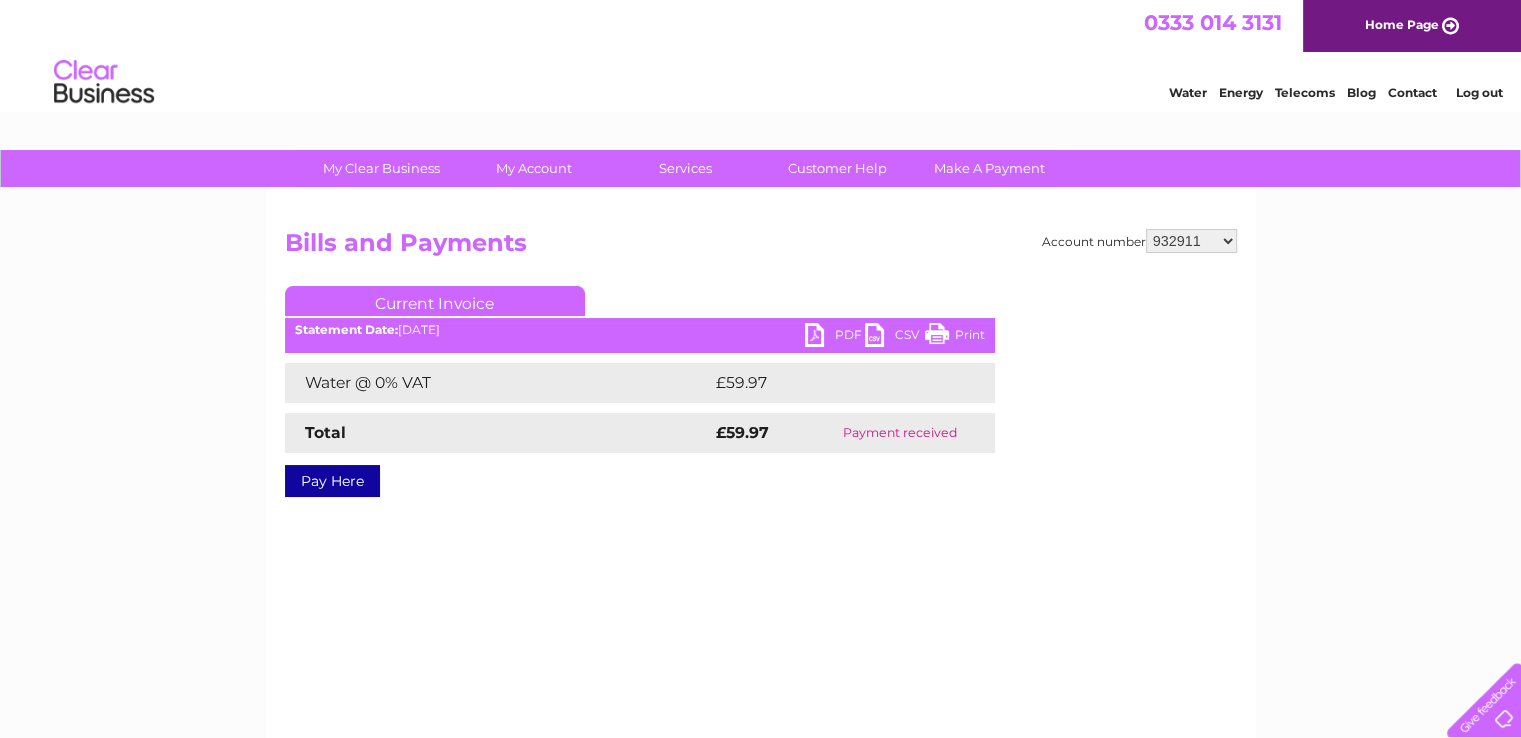 scroll, scrollTop: 0, scrollLeft: 0, axis: both 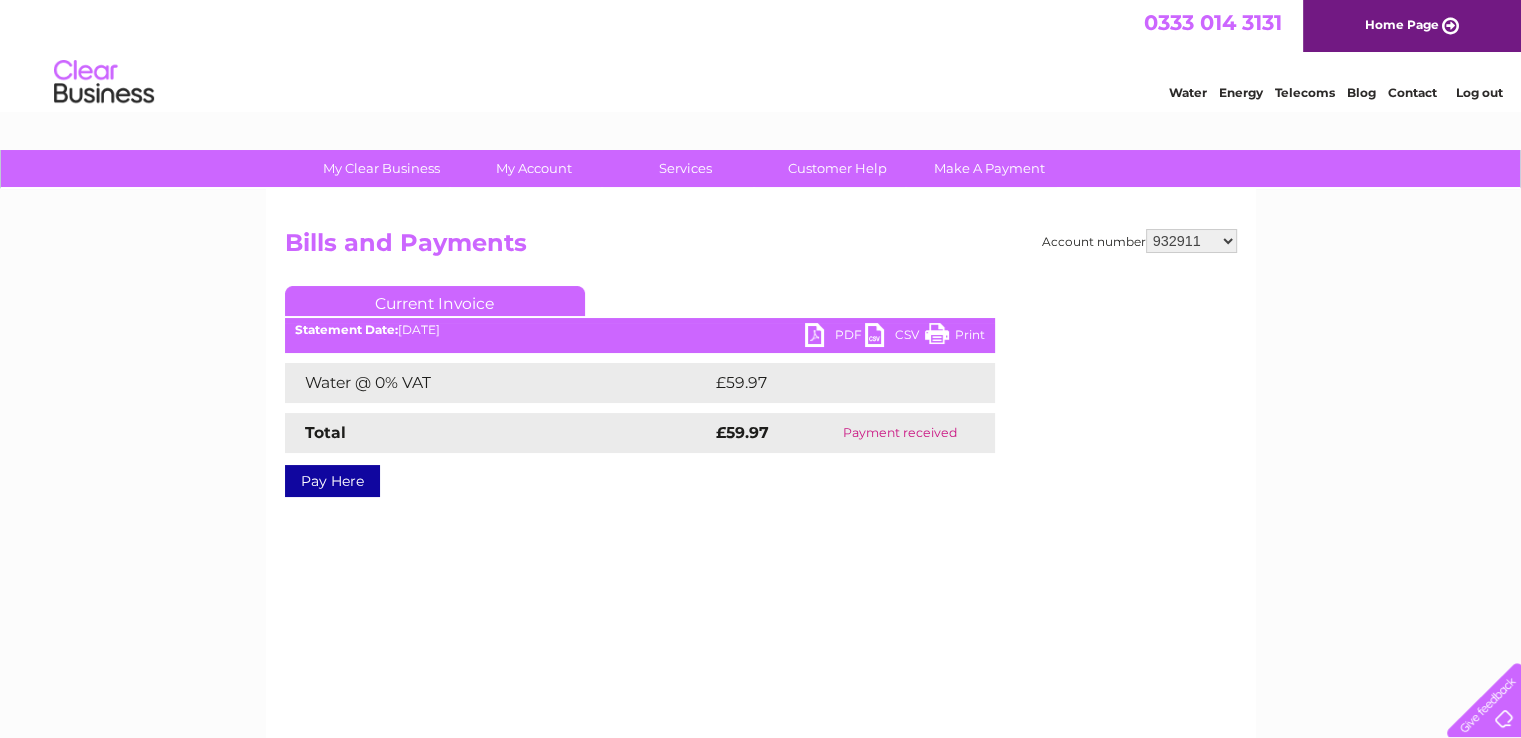 click on "901726
901731
901733
901734
901736
901740
901743
901747
901749
901750
901751
901752
901754
932911
980629
981342
1084784
30277373
30294286" at bounding box center (1191, 241) 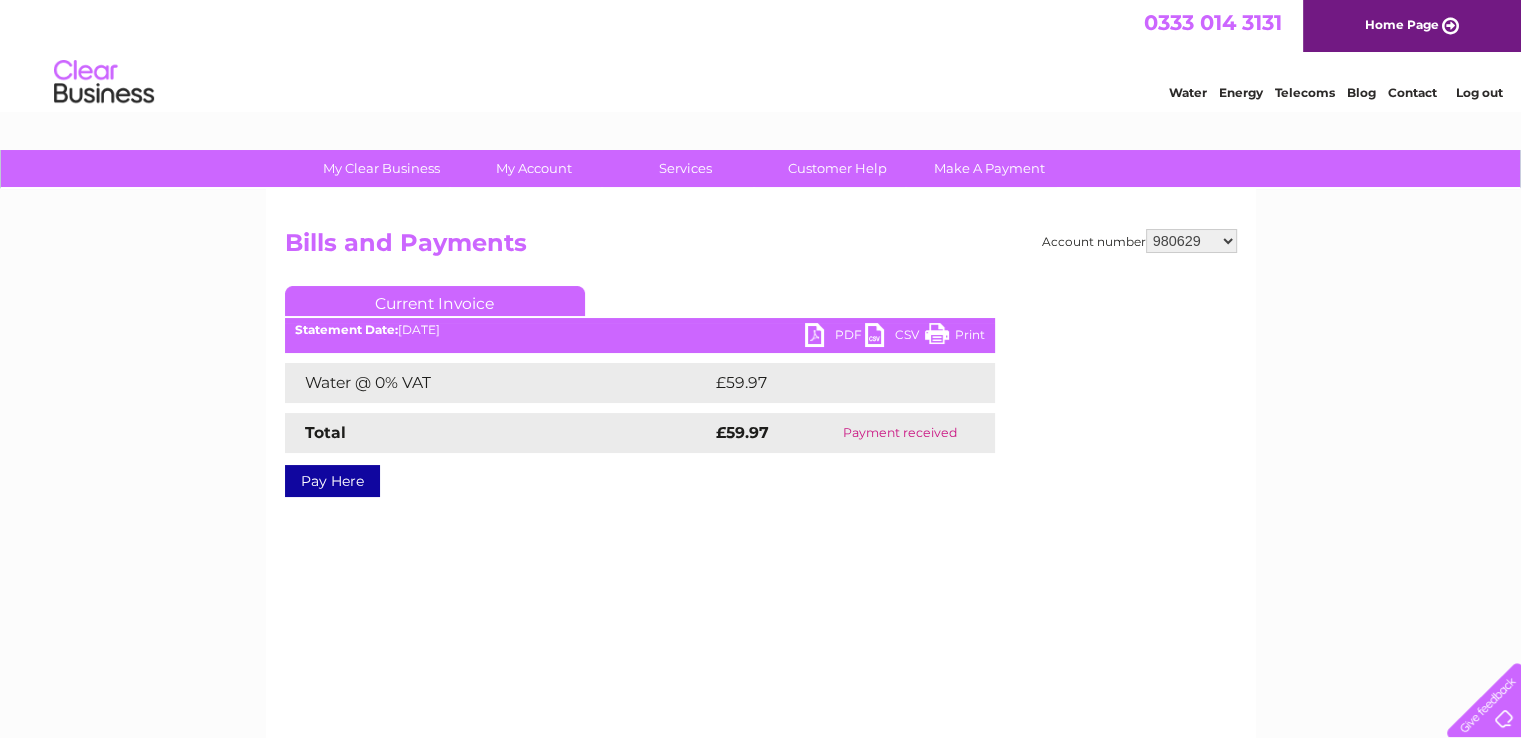 click on "901726
901731
901733
901734
901736
901740
901743
901747
901749
901750
901751
901752
901754
932911
980629
981342
1084784
30277373
30294286" at bounding box center [1191, 241] 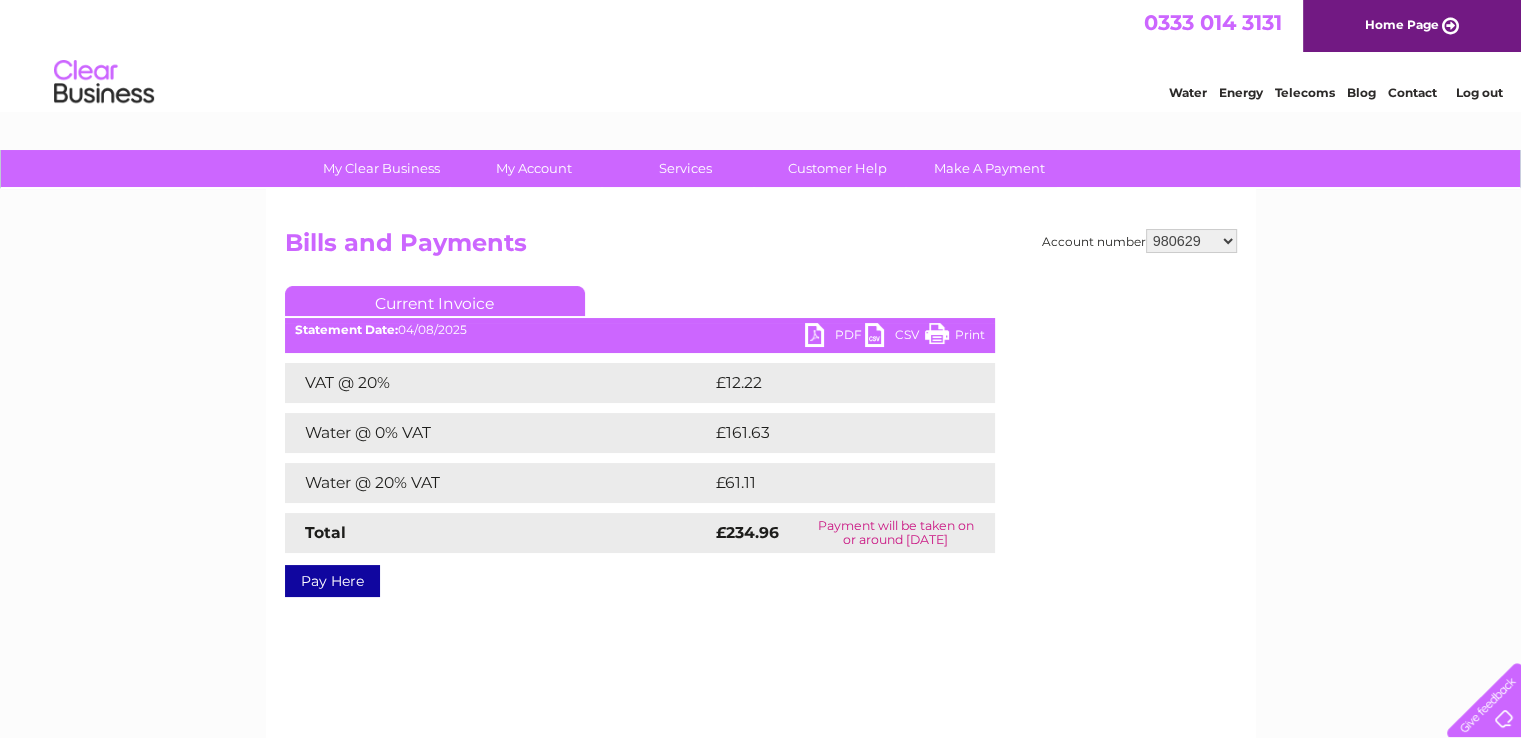 scroll, scrollTop: 0, scrollLeft: 0, axis: both 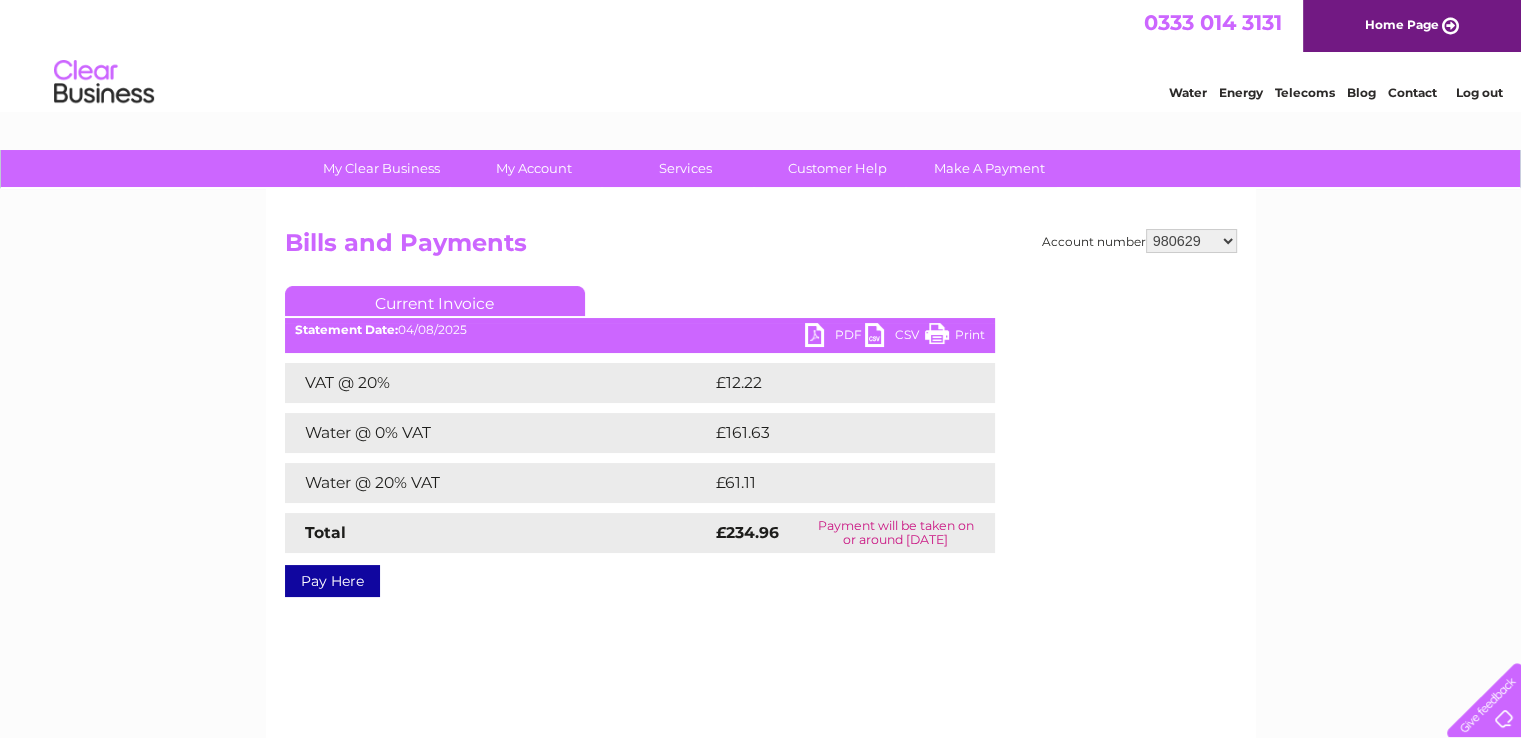click on "PDF" at bounding box center [835, 337] 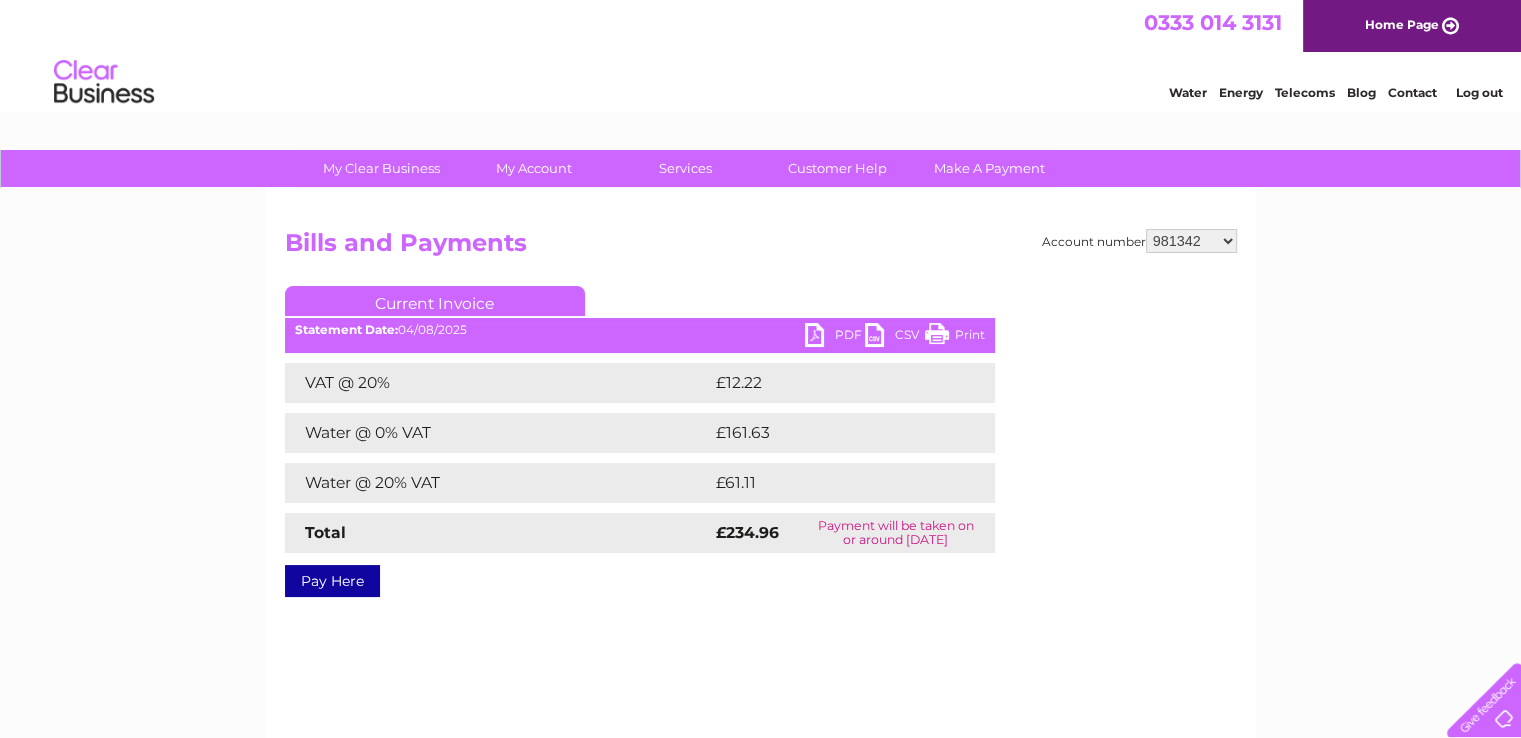 click on "901726
901731
901733
901734
901736
901740
901743
901747
901749
901750
901751
901752
901754
932911
980629
981342
1084784
30277373
30294286" at bounding box center (1191, 241) 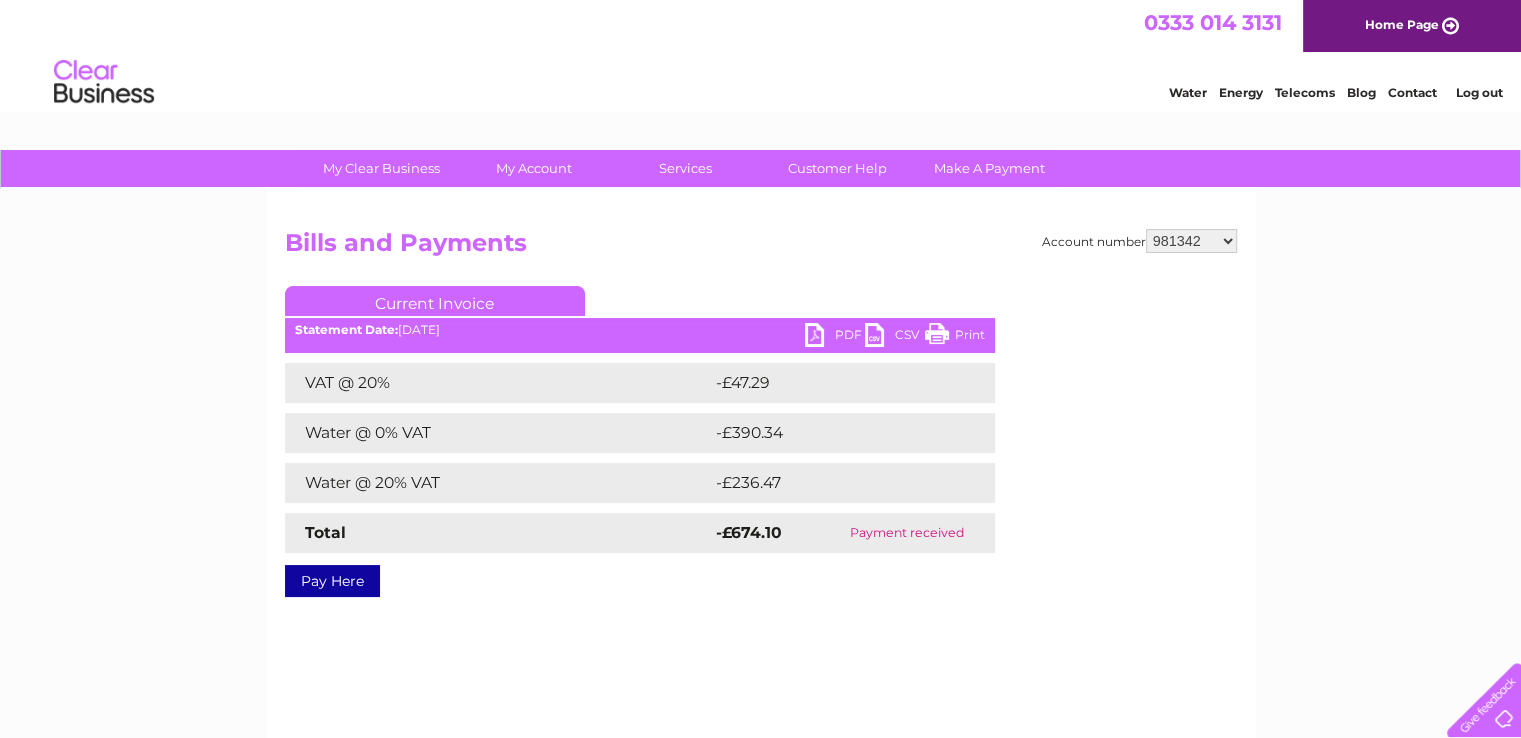 scroll, scrollTop: 0, scrollLeft: 0, axis: both 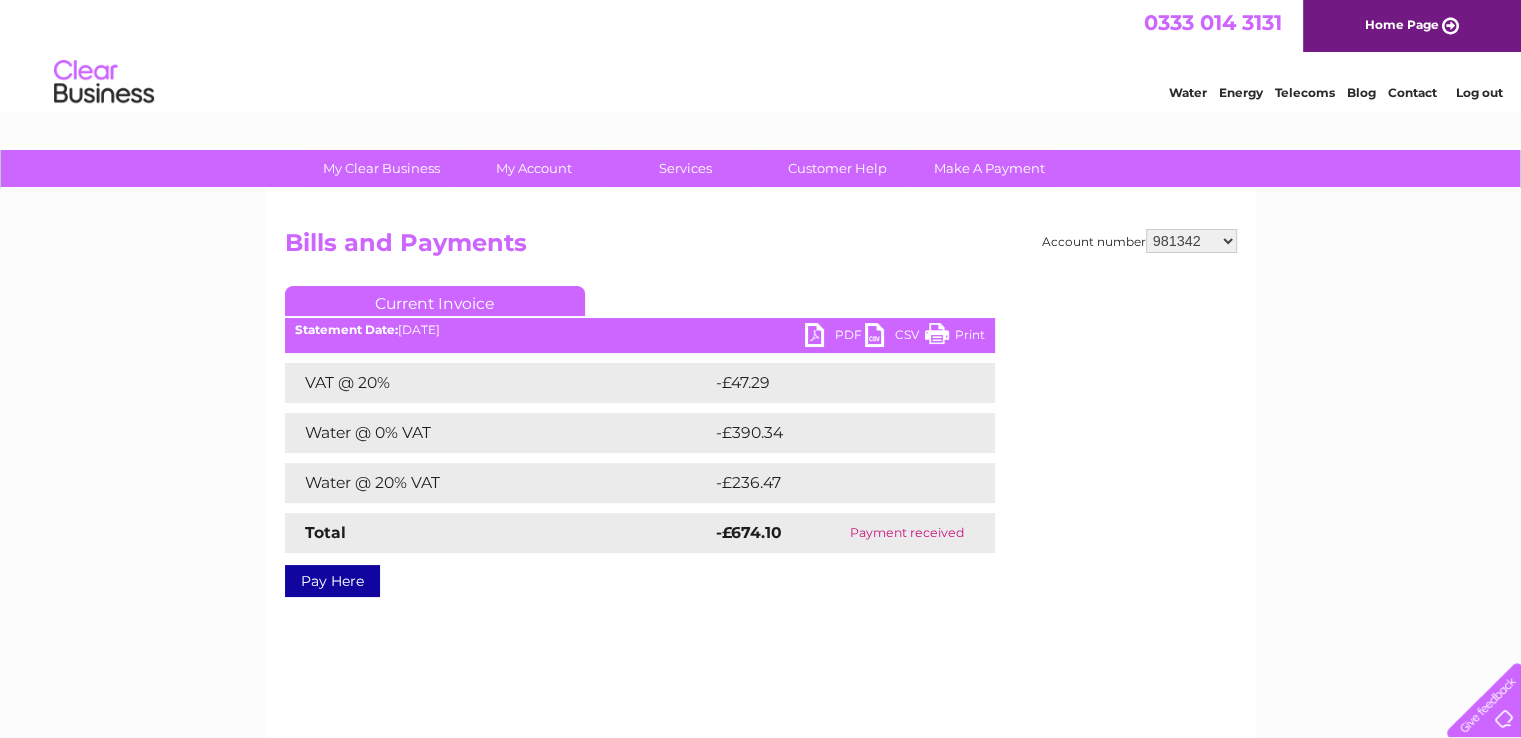 click on "901726
901731
901733
901734
901736
901740
901743
901747
901749
901750
901751
901752
901754
932911
980629
981342
1084784
30277373
30294286" at bounding box center (1191, 241) 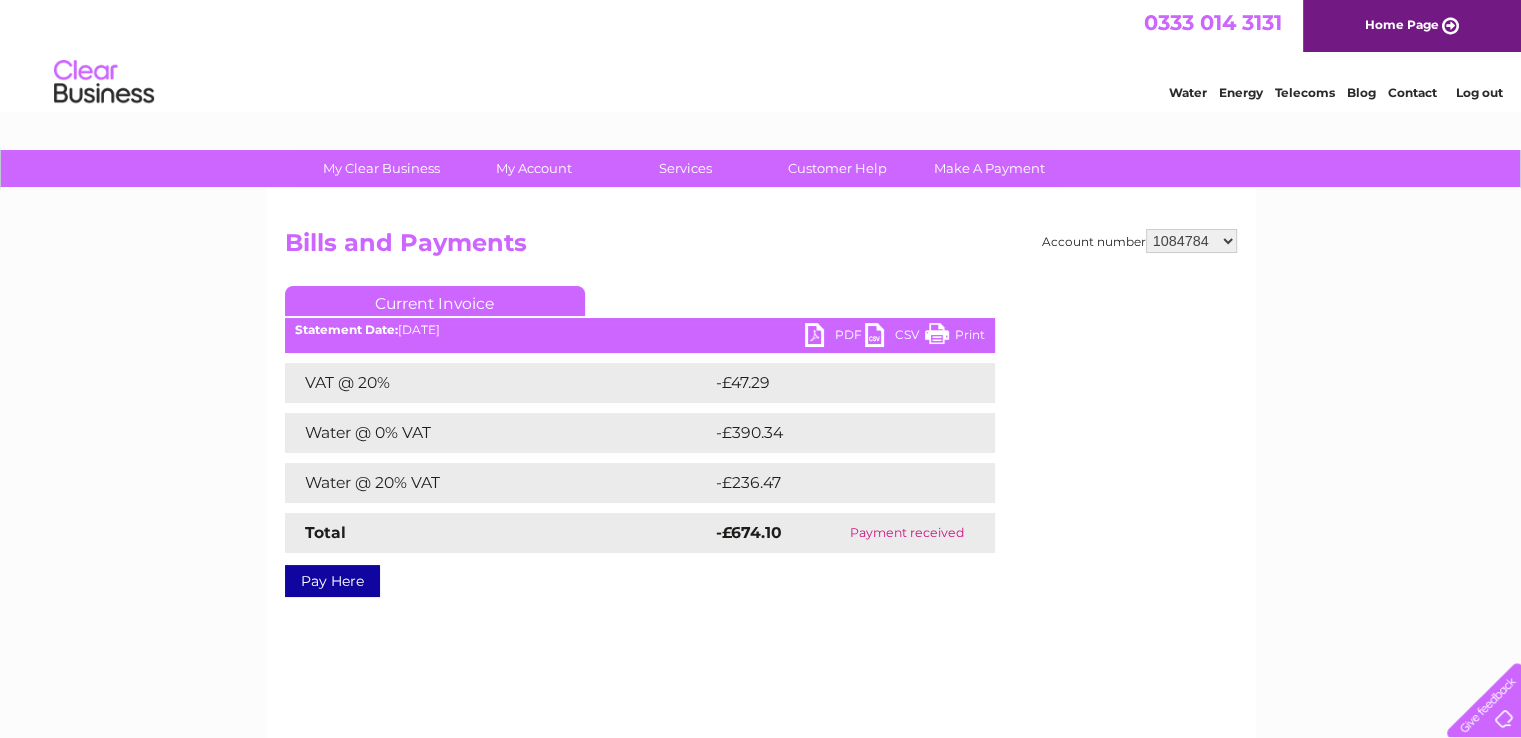 click on "901726
901731
901733
901734
901736
901740
901743
901747
901749
901750
901751
901752
901754
932911
980629
981342
1084784
30277373
30294286" at bounding box center [1191, 241] 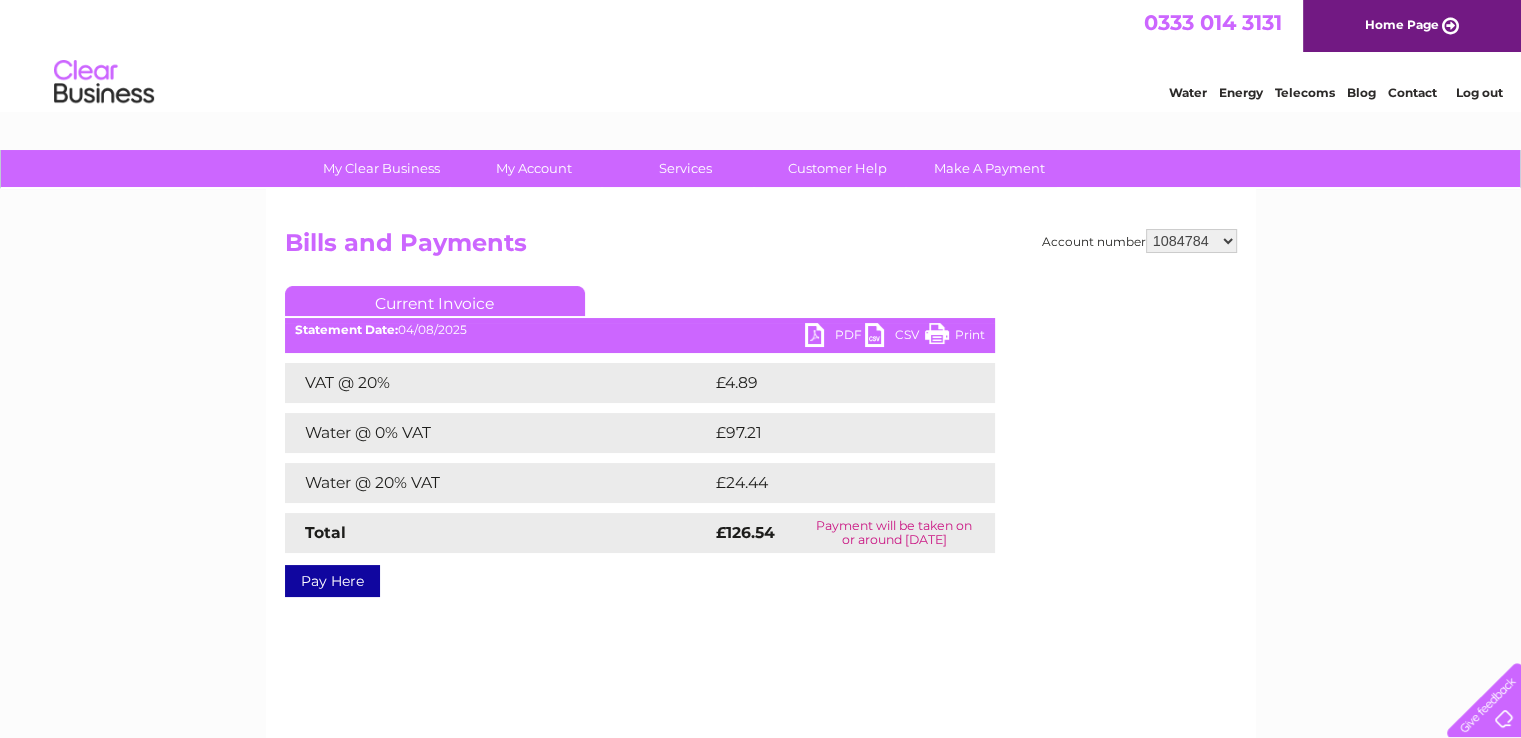 scroll, scrollTop: 0, scrollLeft: 0, axis: both 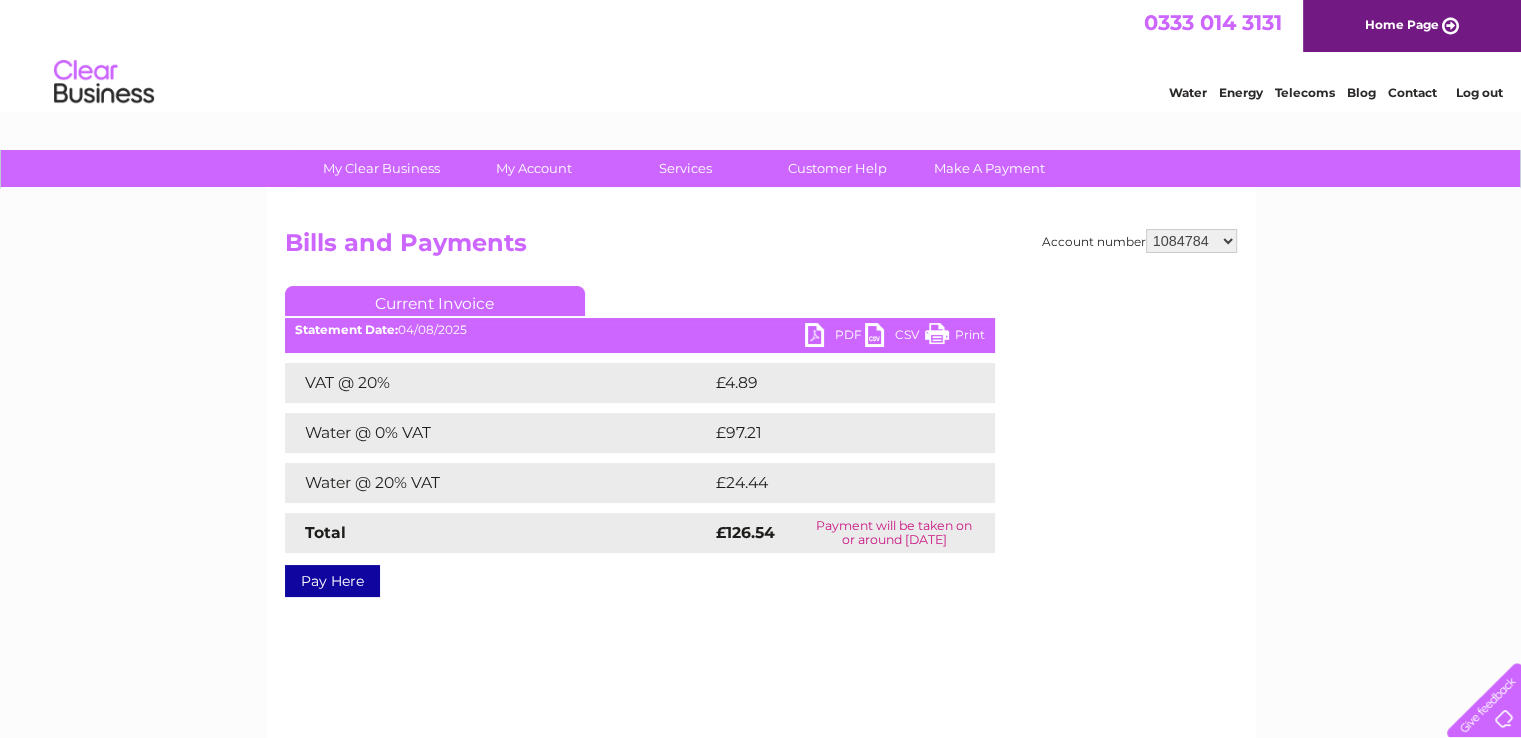 click on "Current Invoice" at bounding box center (640, 304) 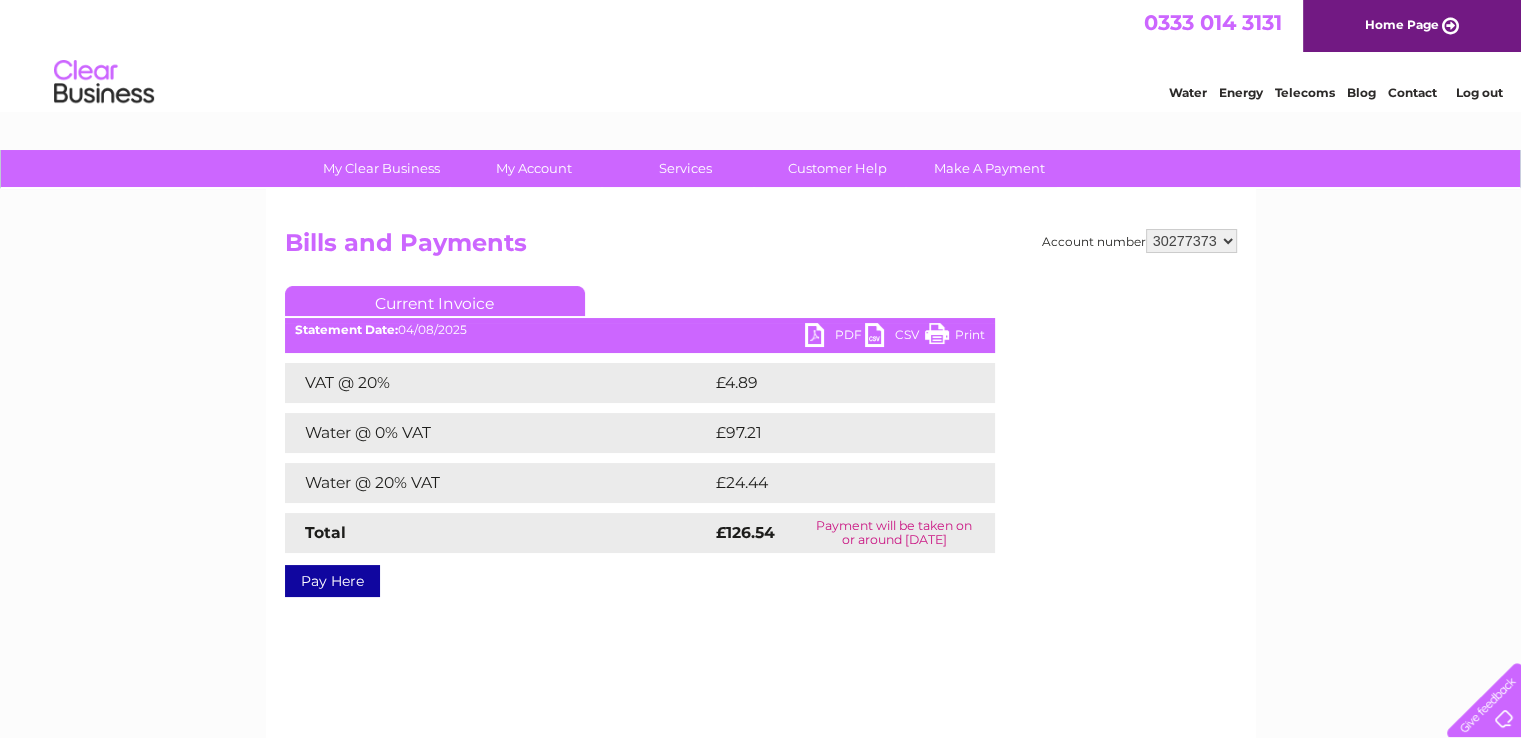 click on "901726
901731
901733
901734
901736
901740
901743
901747
901749
901750
901751
901752
901754
932911
980629
981342
1084784
30277373
30294286" at bounding box center [1191, 241] 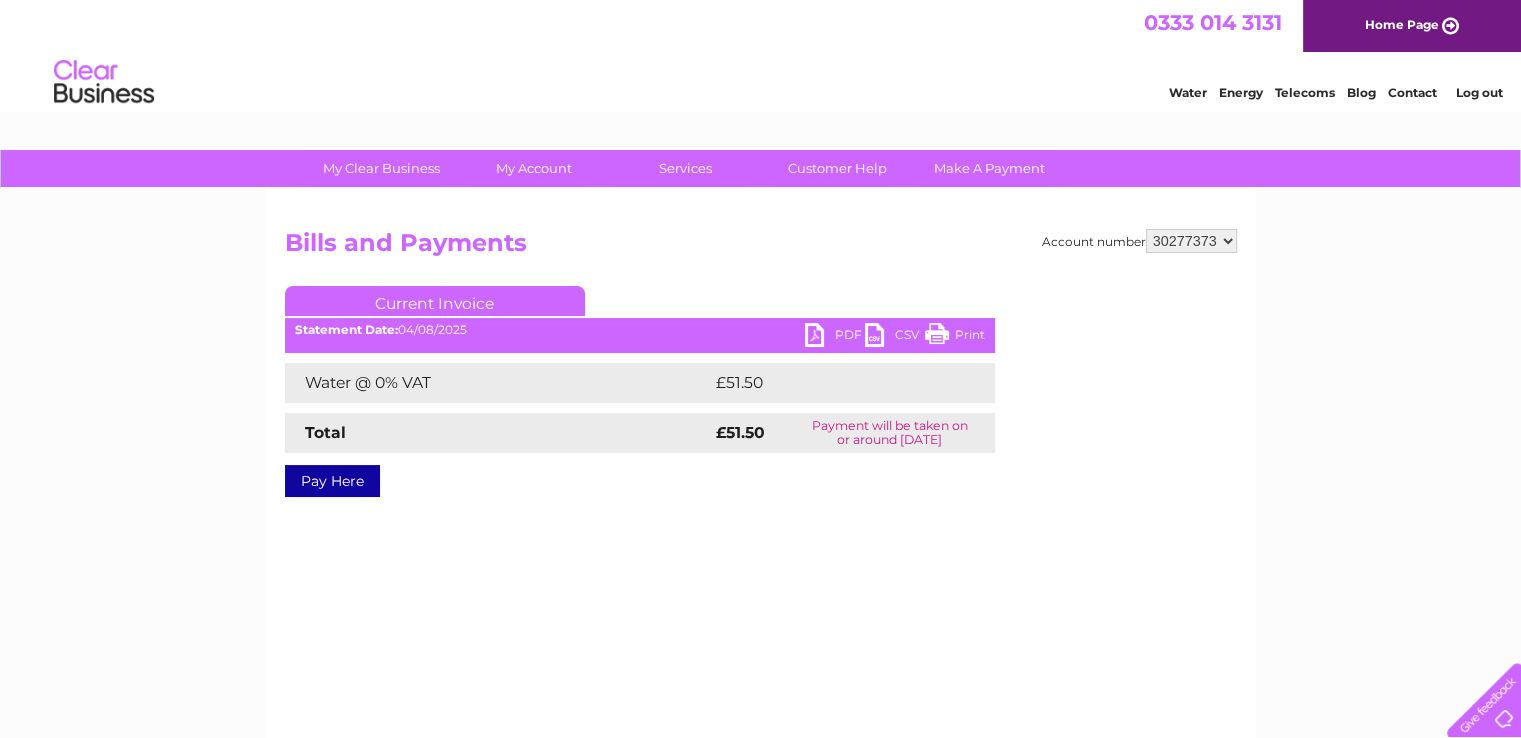 scroll, scrollTop: 0, scrollLeft: 0, axis: both 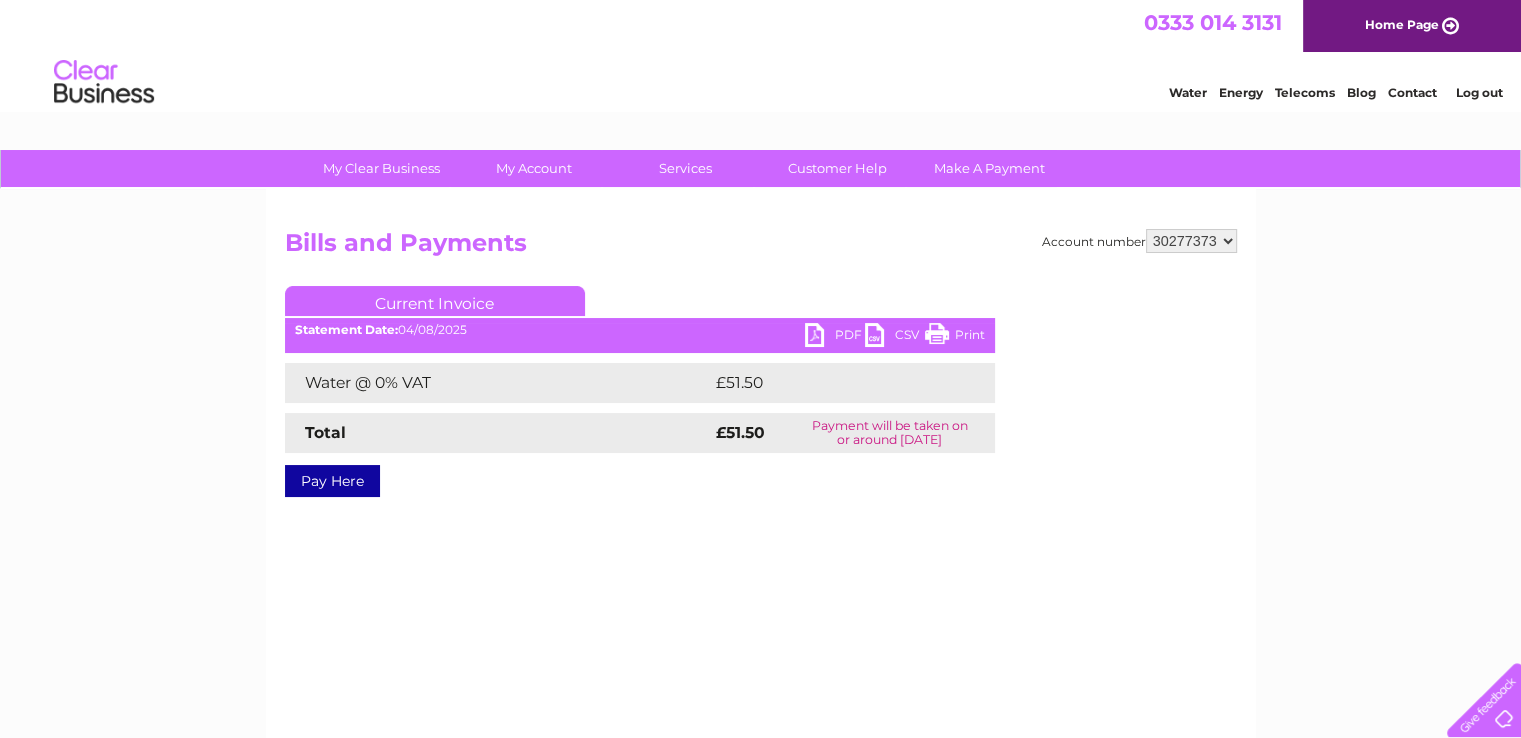 click on "PDF" at bounding box center [835, 337] 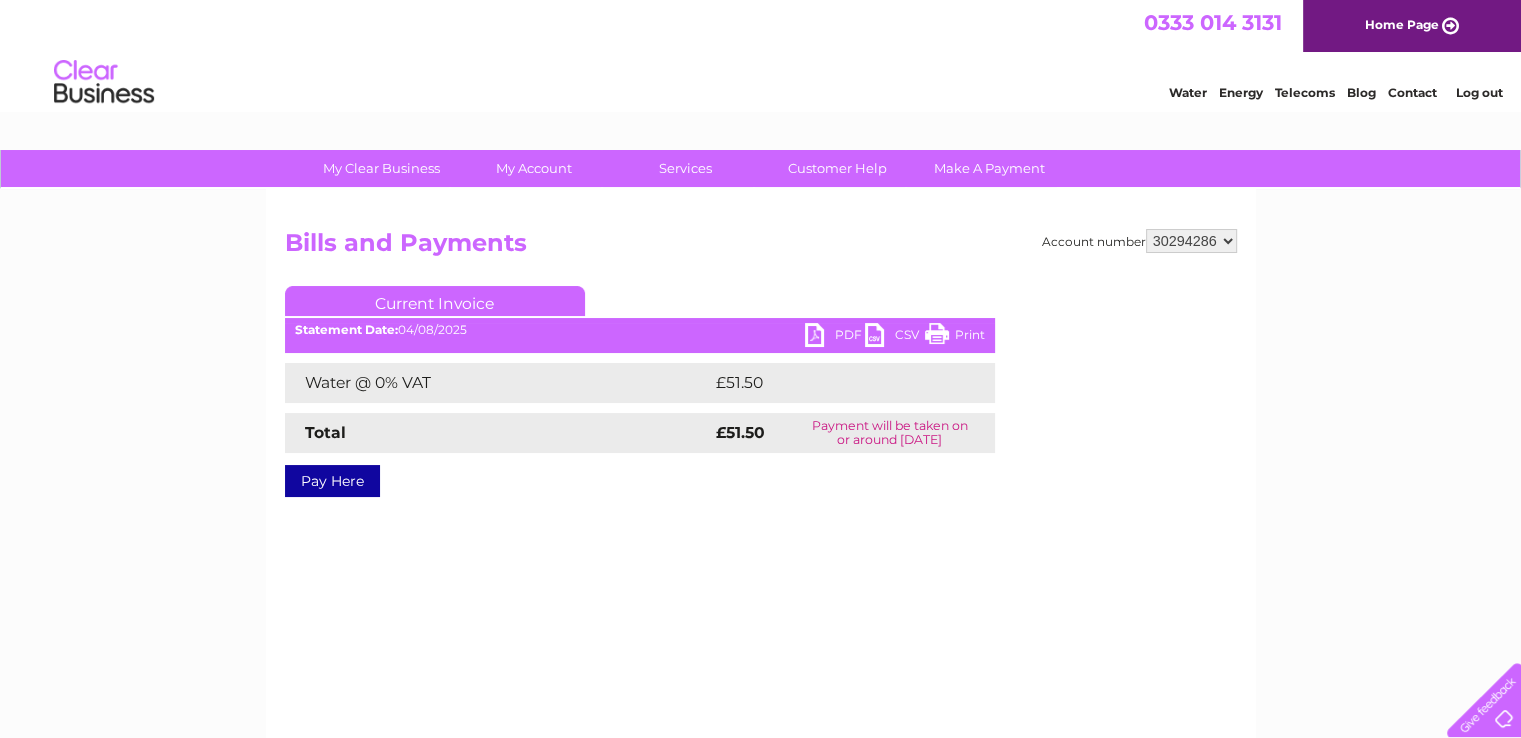 click on "901726
901731
901733
901734
901736
901740
901743
901747
901749
901750
901751
901752
901754
932911
980629
981342
1084784
30277373
30294286" at bounding box center [1191, 241] 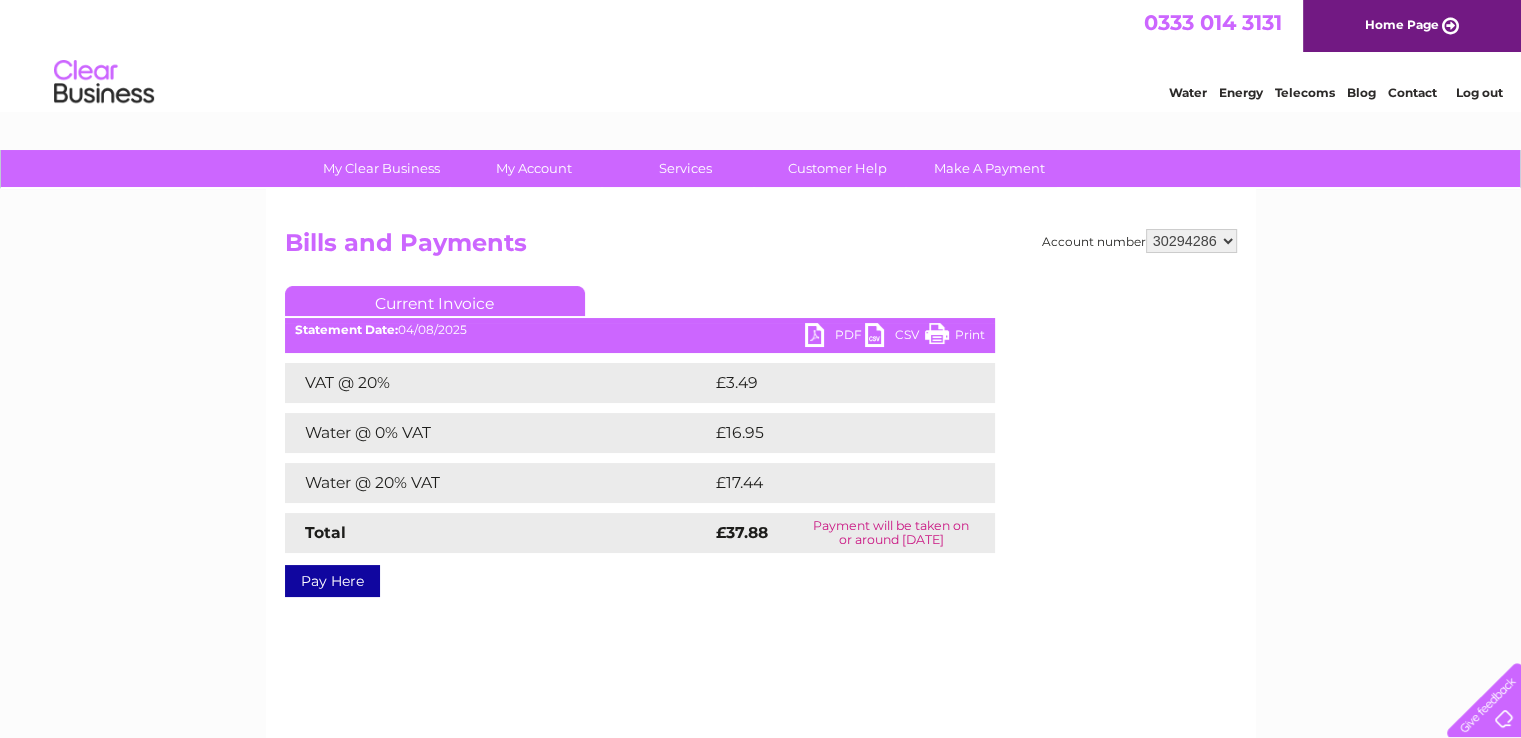 scroll, scrollTop: 0, scrollLeft: 0, axis: both 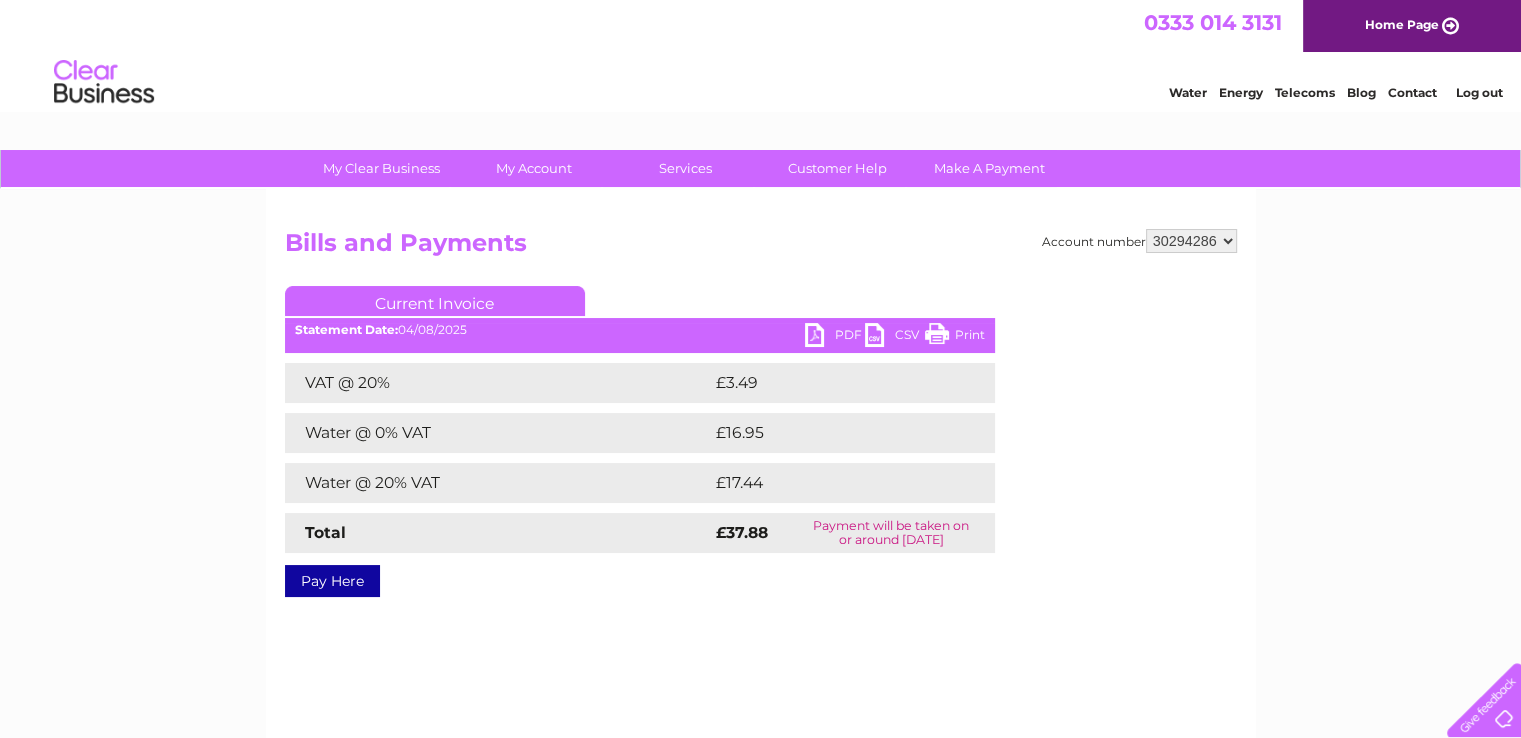 click on "901726
901731
901733
901734
901736
901740
901743
901747
901749
901750
901751
901752
901754
932911
980629
981342
1084784
30277373
30294286" at bounding box center [1191, 241] 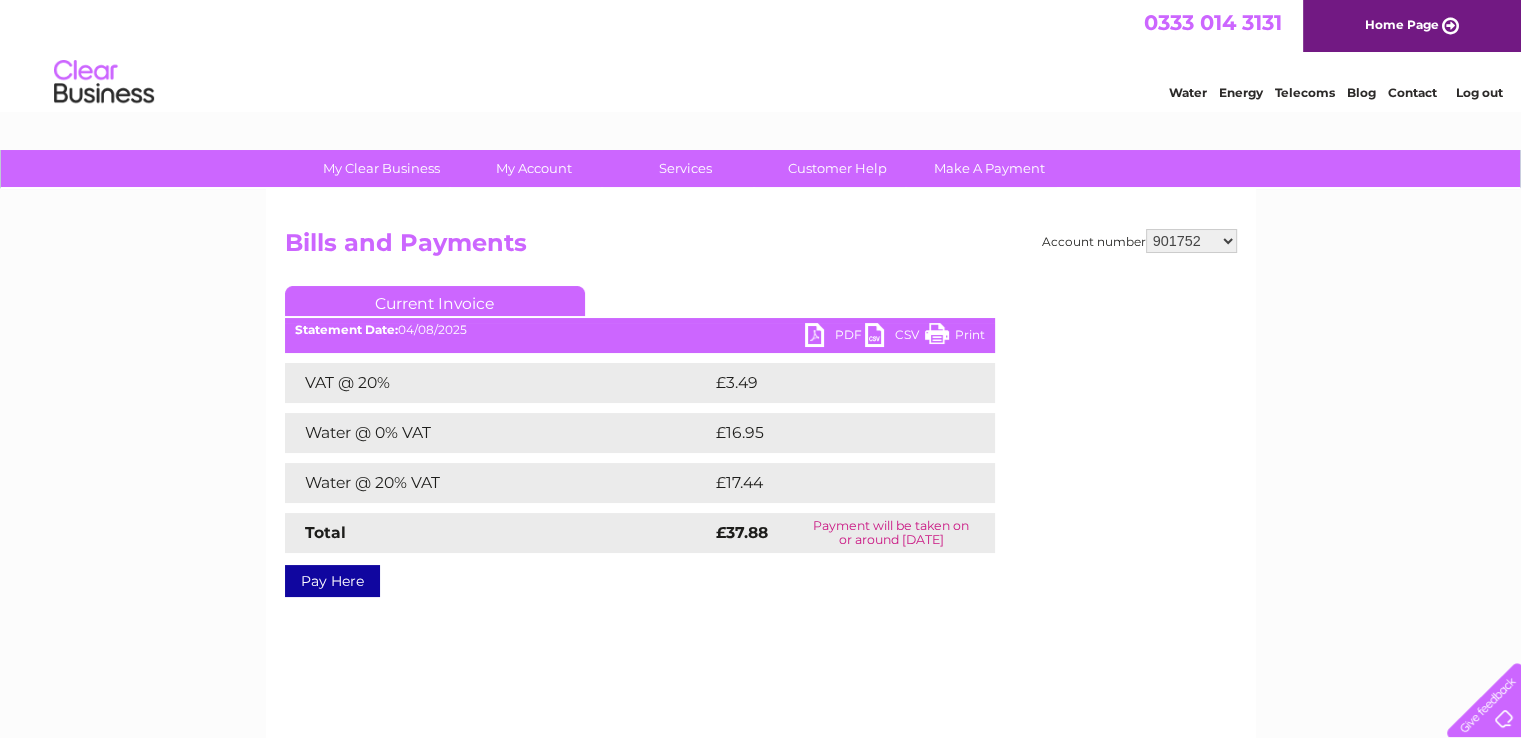 click on "901726
901731
901733
901734
901736
901740
901743
901747
901749
901750
901751
901752
901754
932911
980629
981342
1084784
30277373
30294286" at bounding box center (1191, 241) 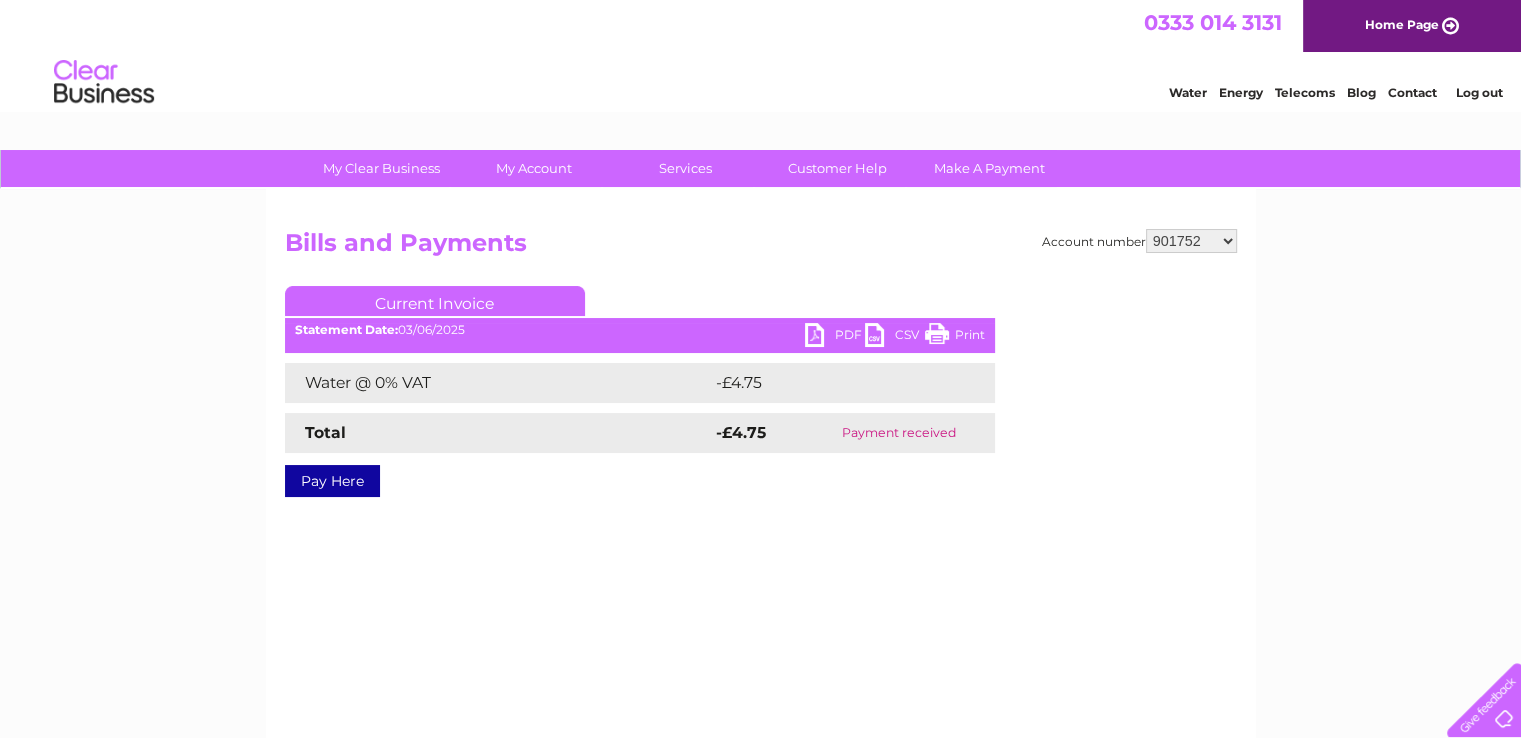 scroll, scrollTop: 0, scrollLeft: 0, axis: both 